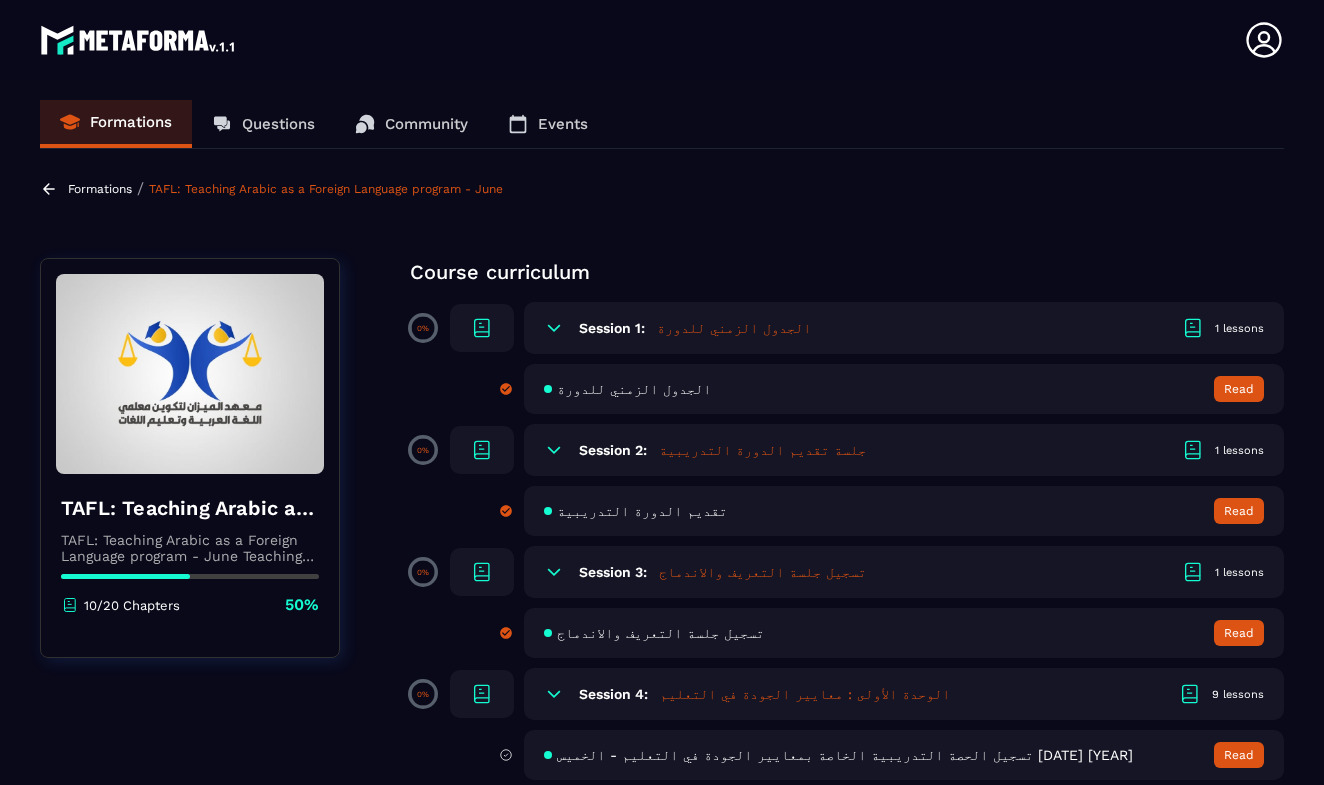 scroll, scrollTop: 0, scrollLeft: 0, axis: both 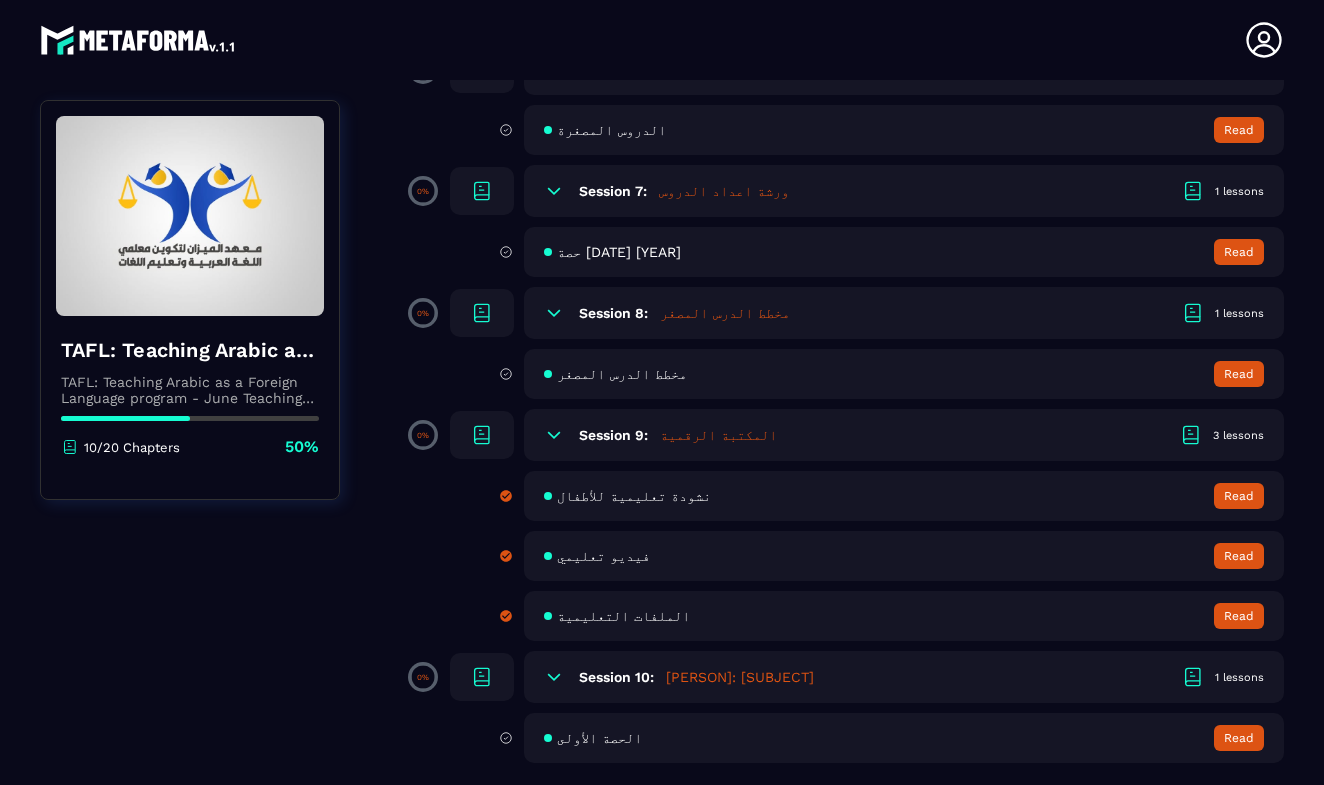click 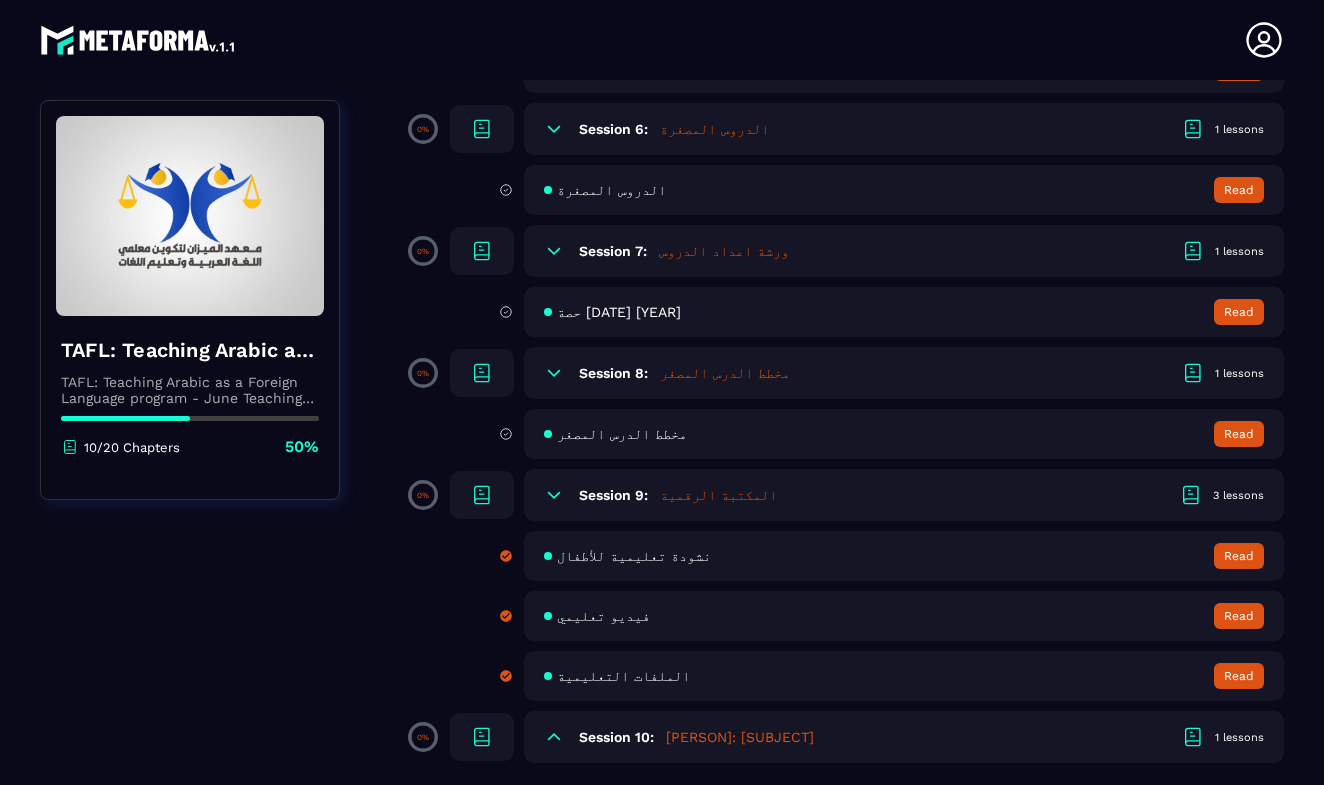 scroll, scrollTop: 1289, scrollLeft: 0, axis: vertical 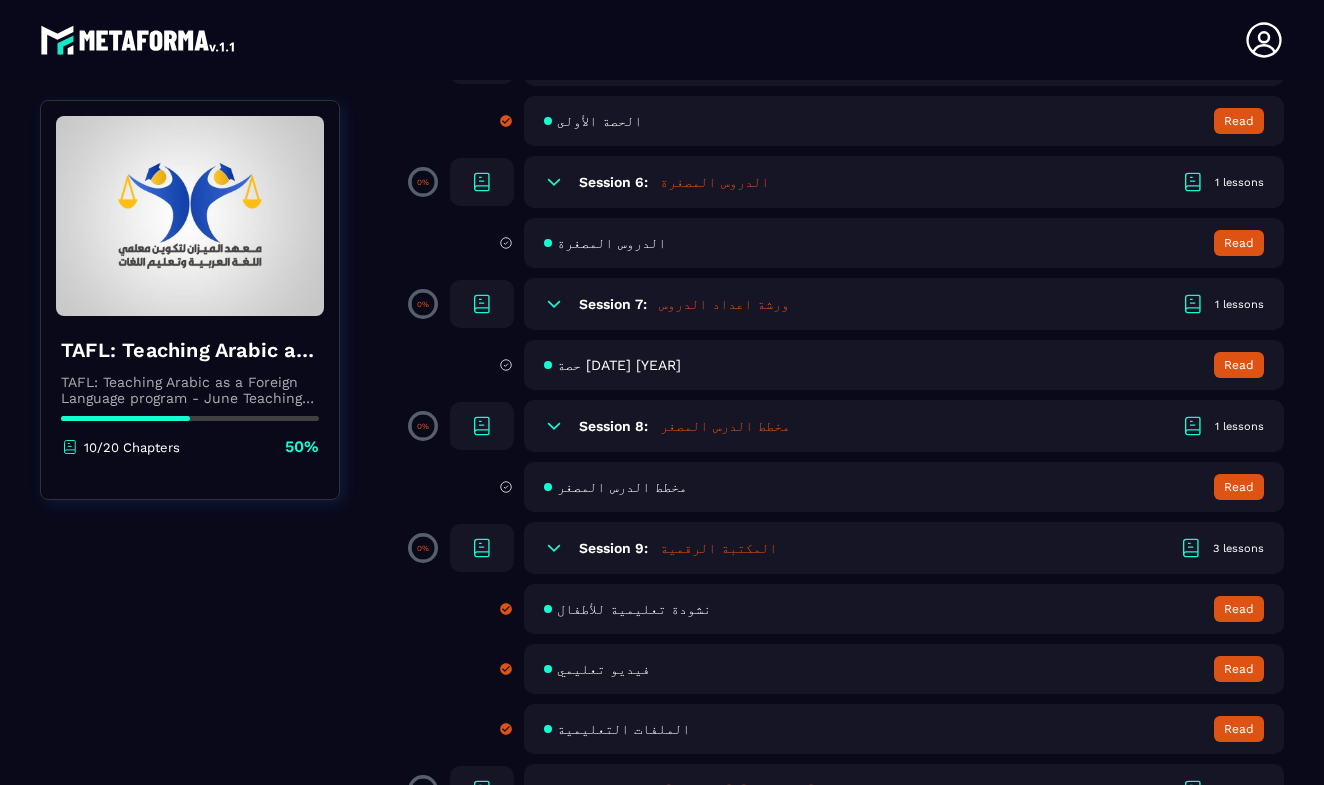 click on "المكتبة الرقمية" at bounding box center [718, 548] 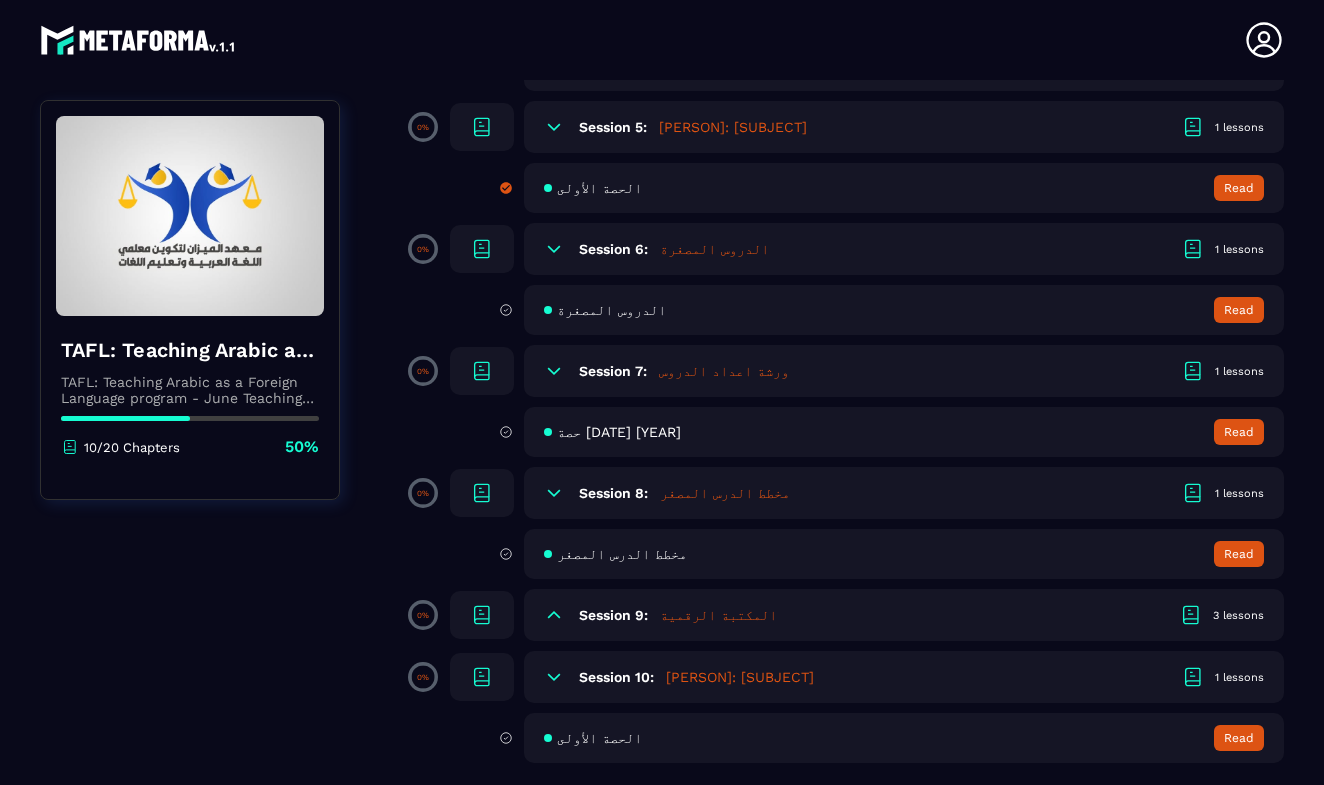 click on "مخطط الدرس المصغر Read" at bounding box center [904, 554] 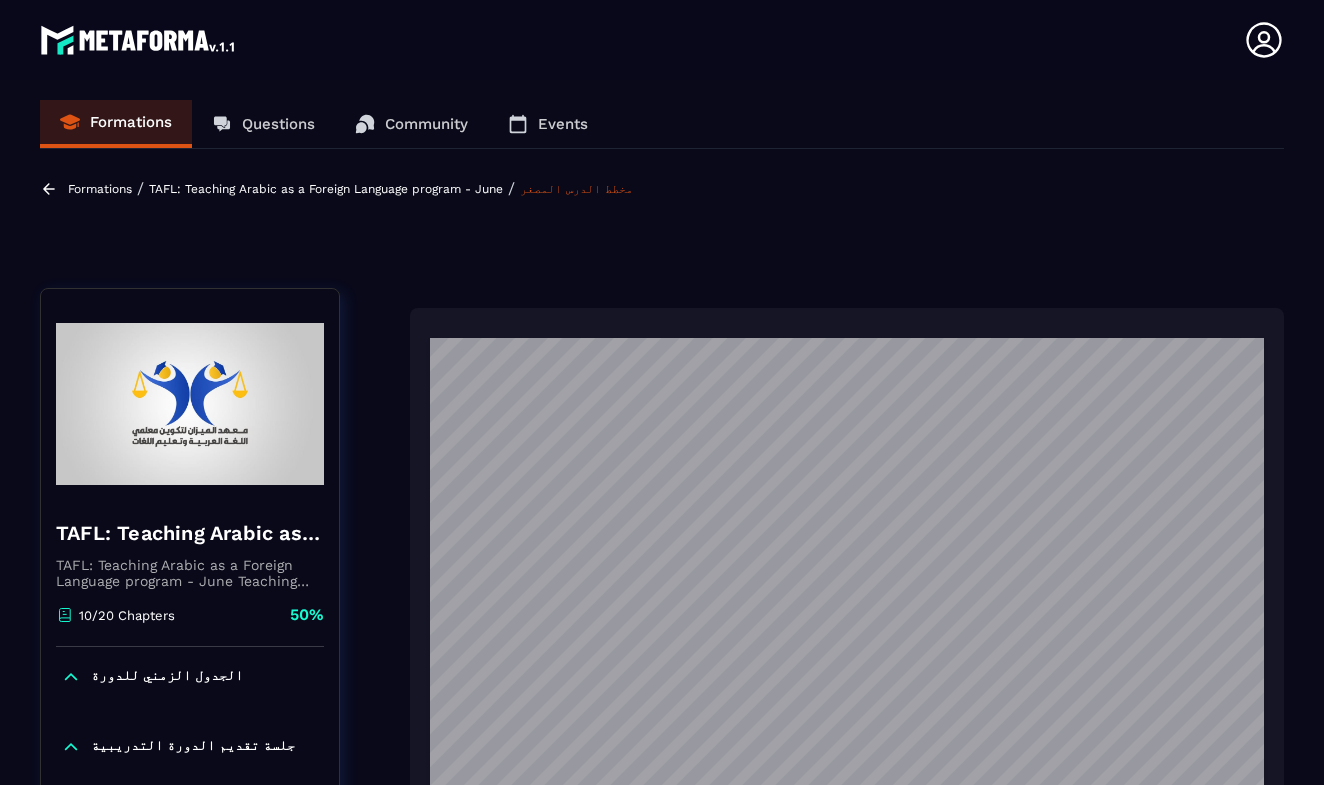 scroll, scrollTop: 208, scrollLeft: 0, axis: vertical 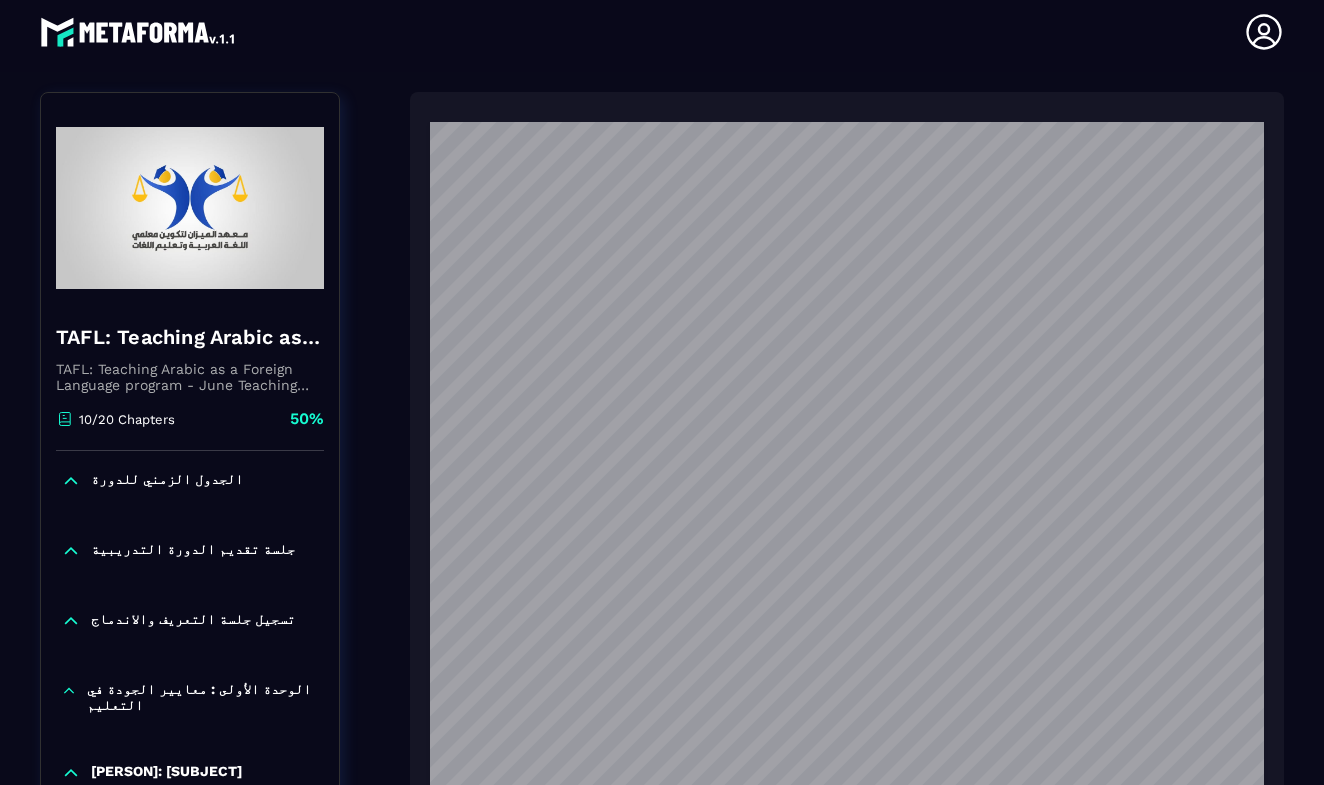 click on "TAFL: Teaching Arabic as a Foreign Language program - June Teaching Arabic as a Foreign Language program, provided by AlMeezan Academy in the USA 10/20 Chapters 50%  الجدول الزمني للدورة جلسة تقديم الدورة التدريبية تسجيل جلسة التعريف والاندماج الوحدة الأولى : معايير الجودة في التعليم [PERSON]: [SUBJECT] الدروس المصغرة ورشة اعداد الدروس مخطط الدرس المصغر مخطط الدرس المصغر المكتبة الرقمية [PERSON]: [SUBJECT] TAFL: Teaching Arabic as a Foreign Language program - June Teaching Arabic as a Foreign Language program, provided by AlMeezan Academy in the USA 10/20 Chapters 50%  الجدول الزمني للدورة جلسة تقديم الدورة التدريبية تسجيل جلسة التعريف والاندماج الدروس المصغرة Complete" at bounding box center (662, 681) 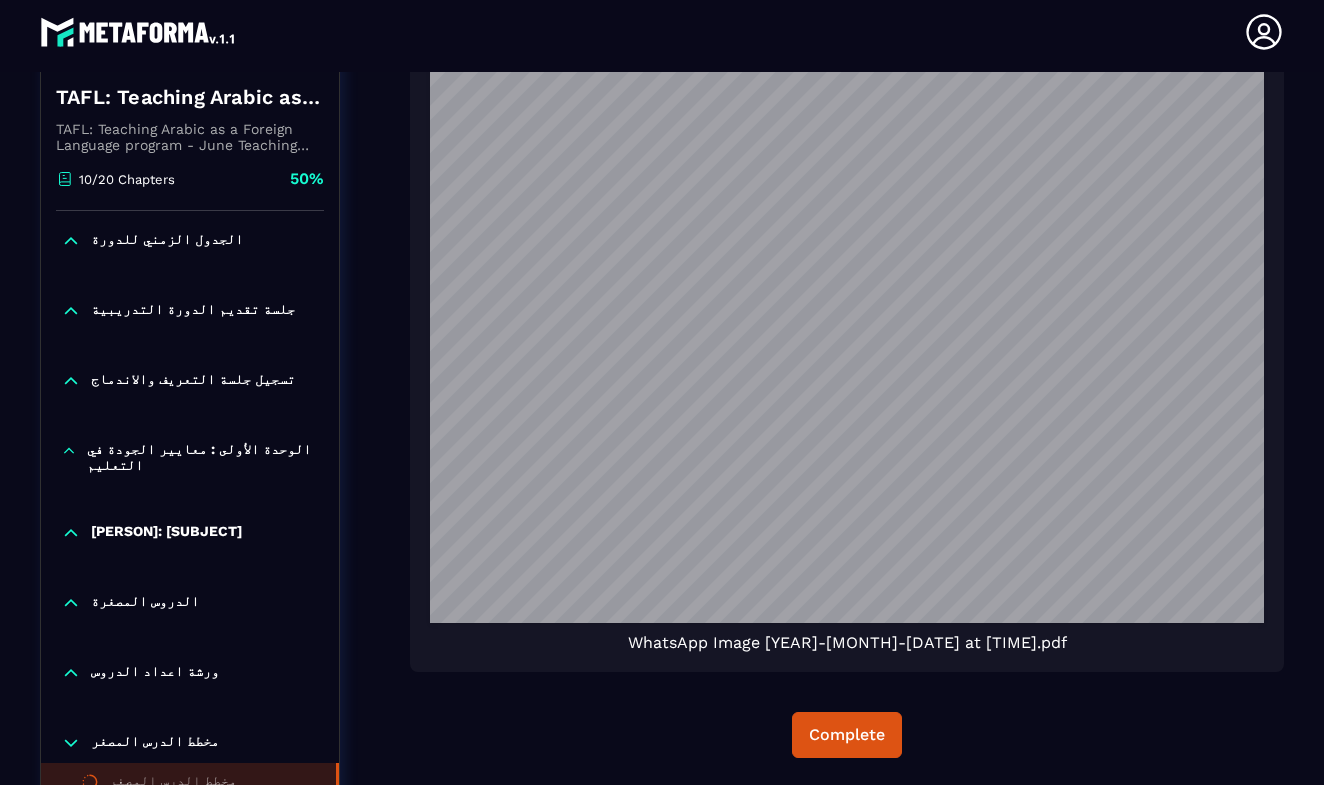 scroll, scrollTop: 478, scrollLeft: 0, axis: vertical 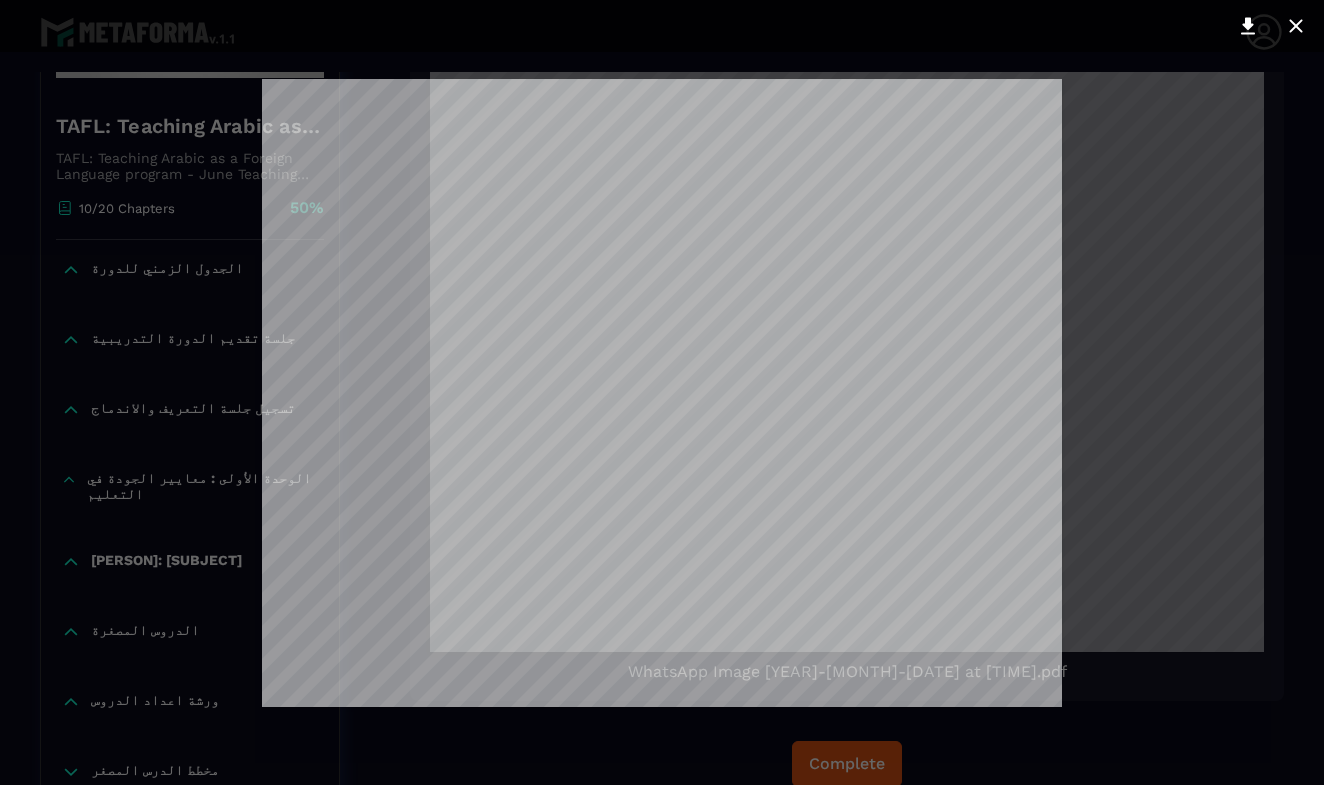 click at bounding box center [662, 392] 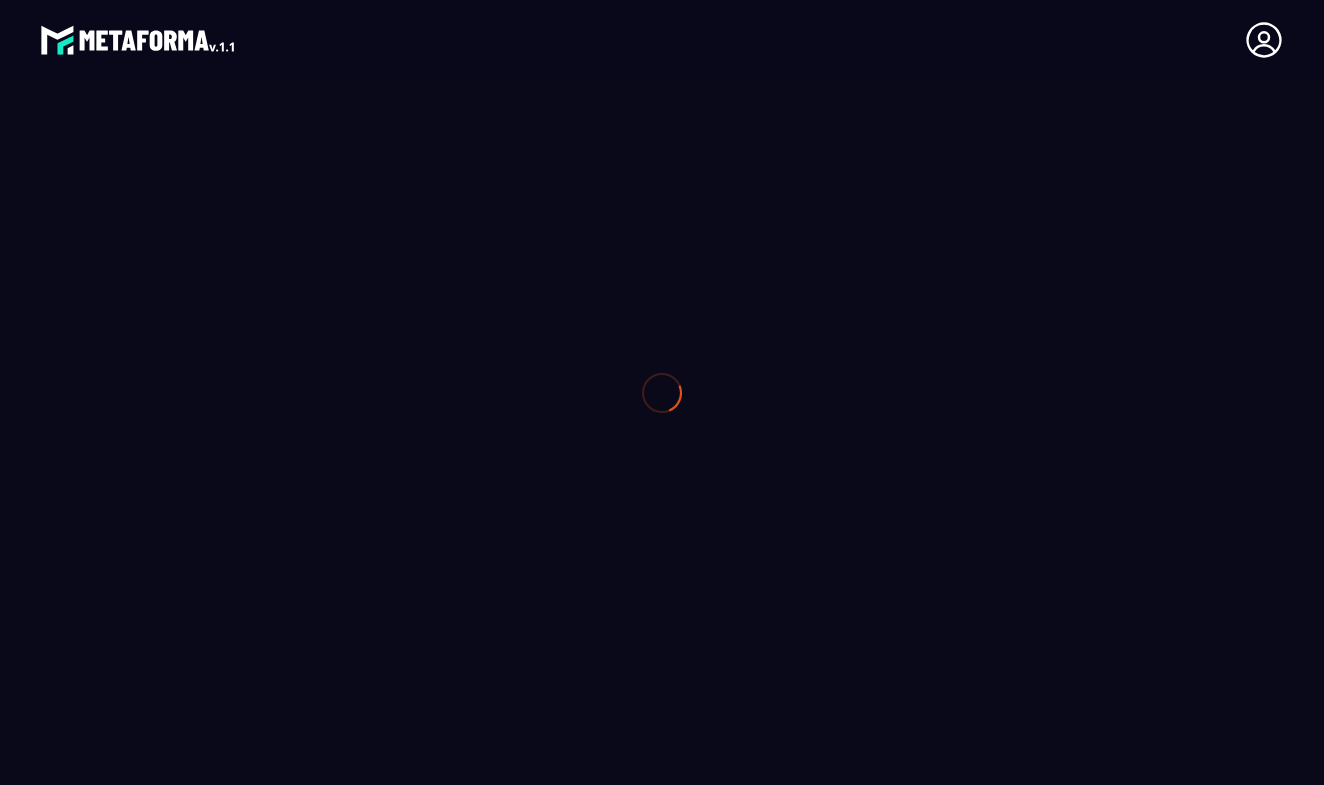 scroll, scrollTop: 0, scrollLeft: 0, axis: both 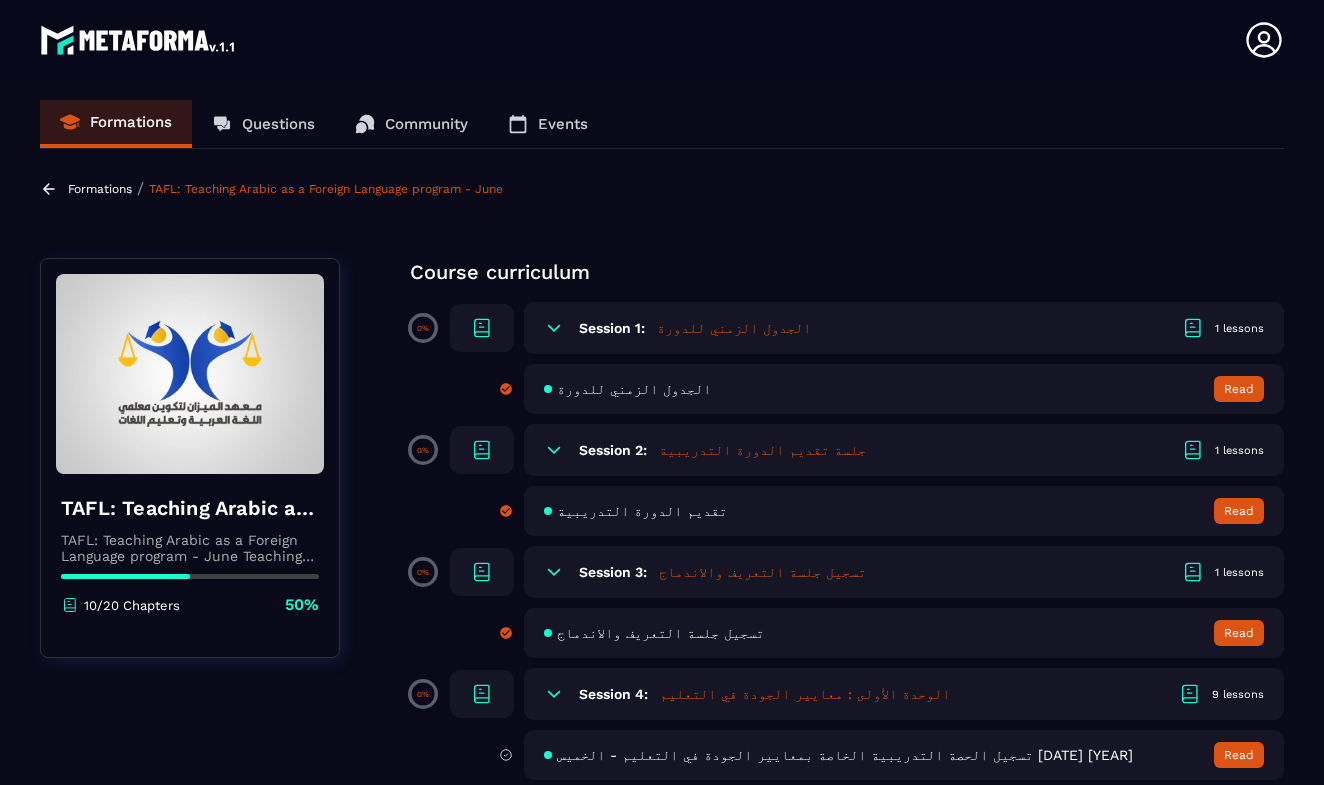 click on "TAFL: Teaching Arabic as a Foreign Language program - June Teaching Arabic as a Foreign Language program, provided by AlMeezan Academy in the USA 10/20 Chapters 50%  Course curriculum 0% Session 1:  الجدول الزمني للدورة 1 lessons الجدول الزمني للدورة Read 0% Session 2:  جلسة تقديم الدورة التدريبية 1 lessons تقديم الدورة التدريبية Read 0% Session 3:  تسجيل جلسة التعريف والاندماج 1 lessons تسجيل جلسة التعريف والاندماج Read 0% Session 4:  الوحدة الأولى : معايير الجودة في التعليم 9 lessons تسجيل الحصة التدريبية الخاصة بمعايير الجودة في التعليم - الخميس [DATE] [YEAR] Read تسجيل الحصة التدريبية الخاصة بمعايير الجودة في التعليم - الاحد [DATE] [YEAR] Read Read Read Read Read Read Read Read 0% Session 5:  1 lessons الحصة الأولى Read" at bounding box center [662, 1190] 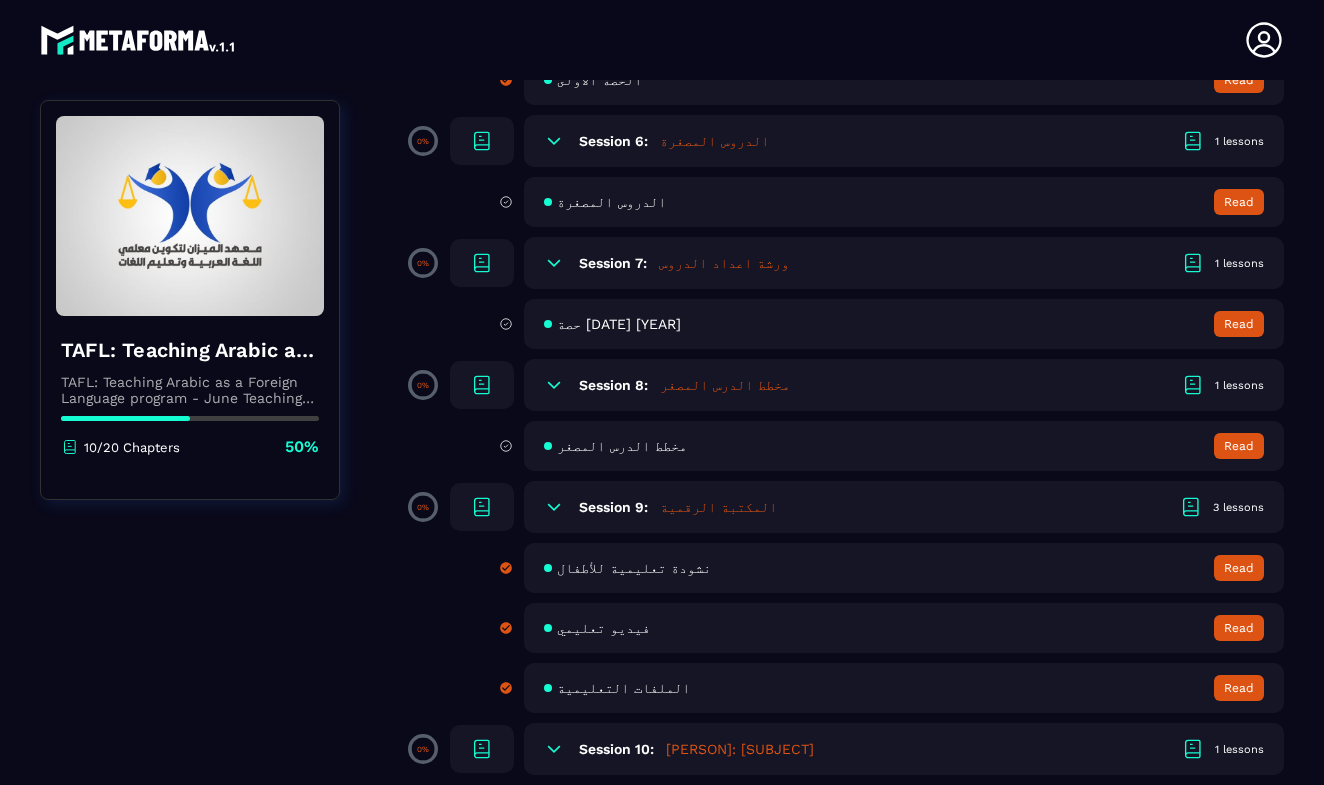scroll, scrollTop: 1351, scrollLeft: 0, axis: vertical 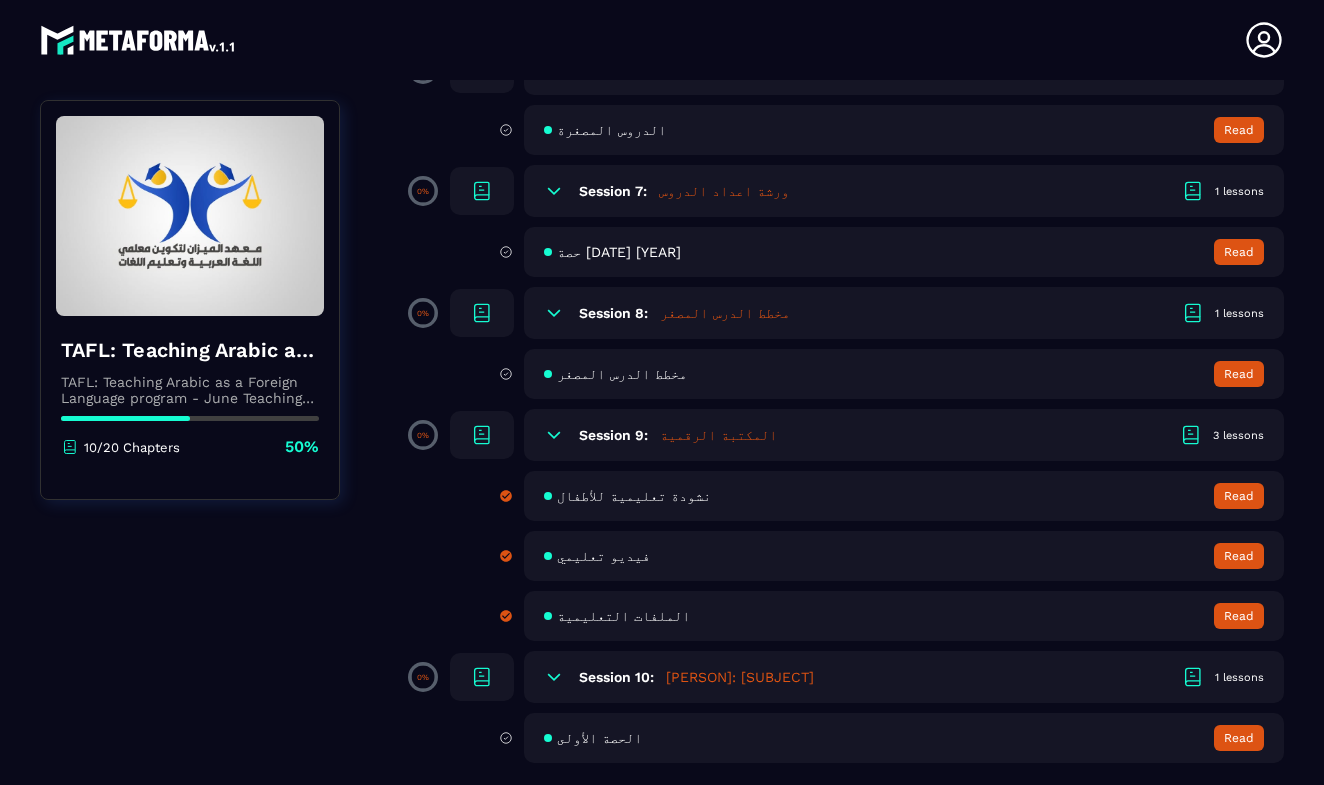 click on "حصة [DATE] [YEAR]" at bounding box center (619, 252) 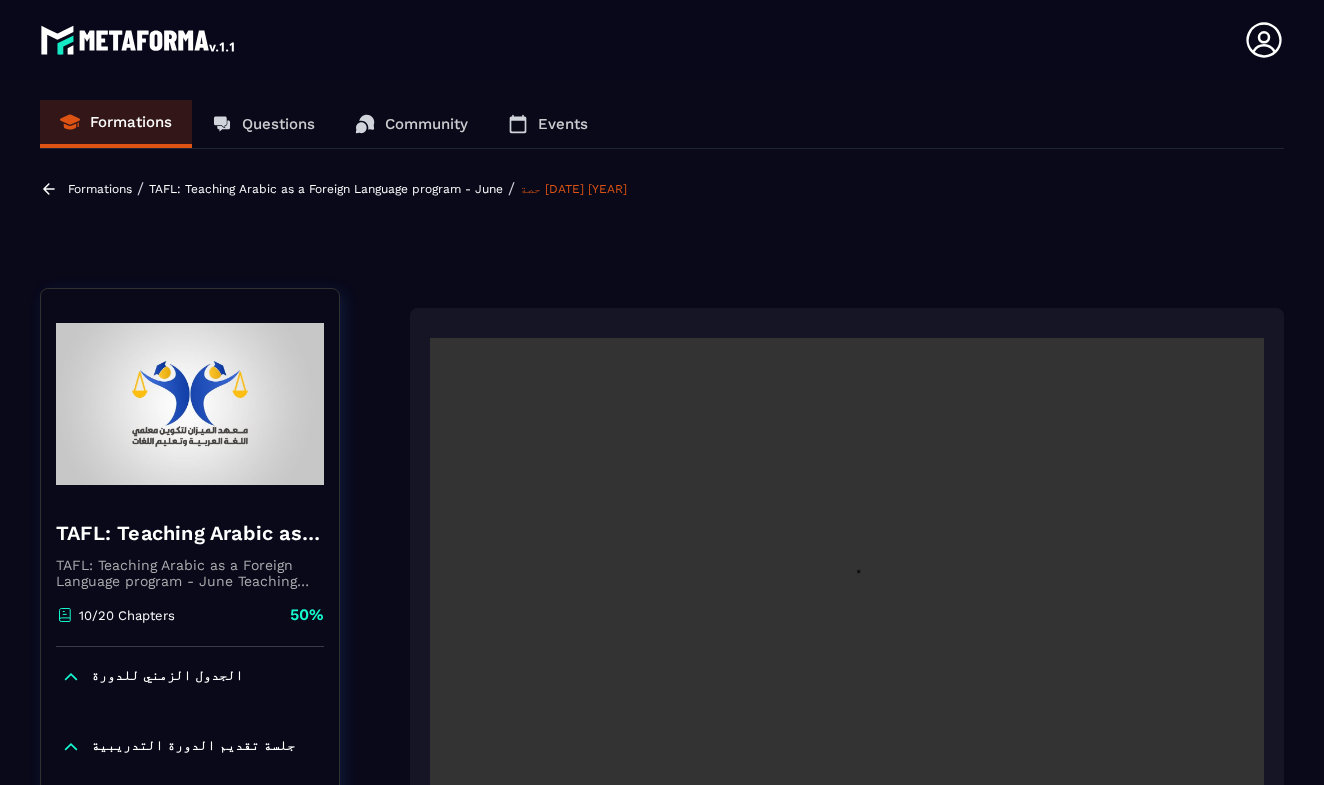 scroll, scrollTop: 8, scrollLeft: 0, axis: vertical 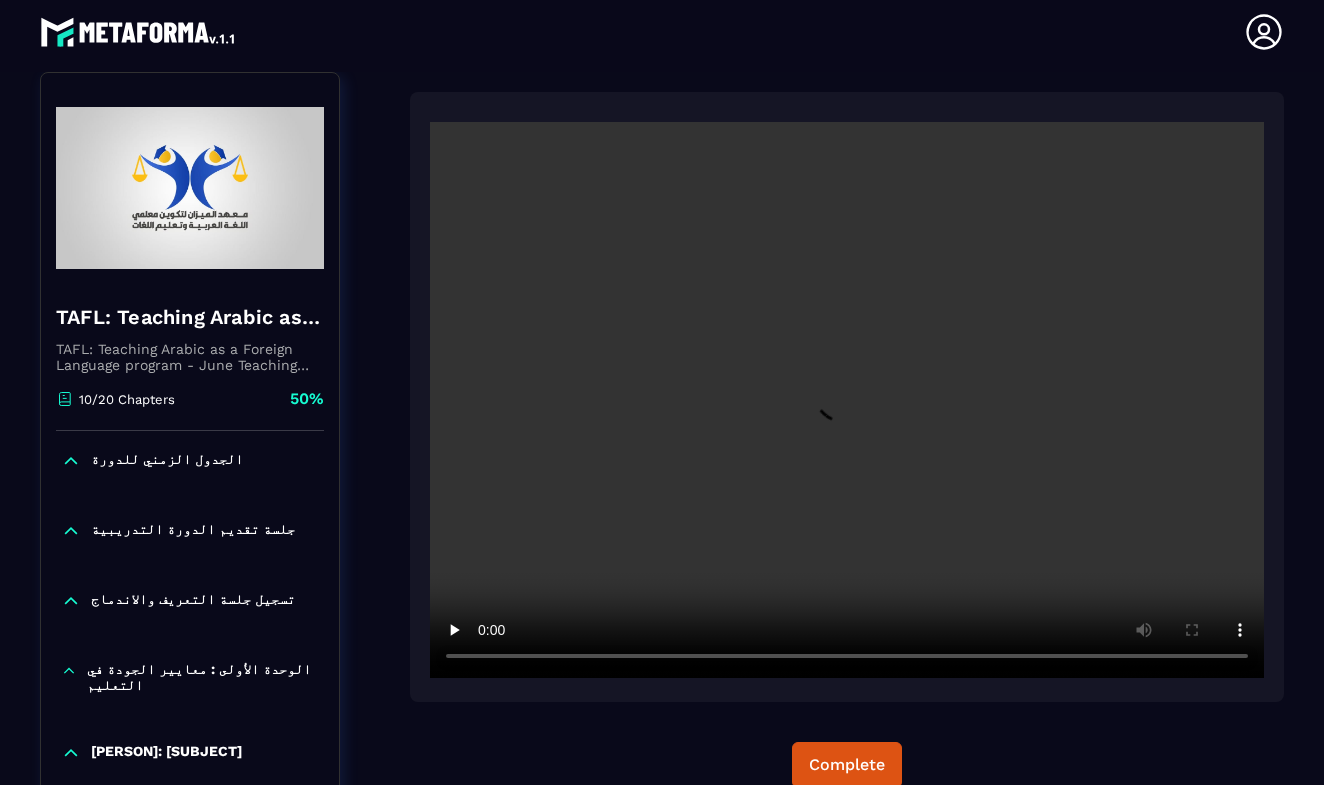 click at bounding box center [847, 400] 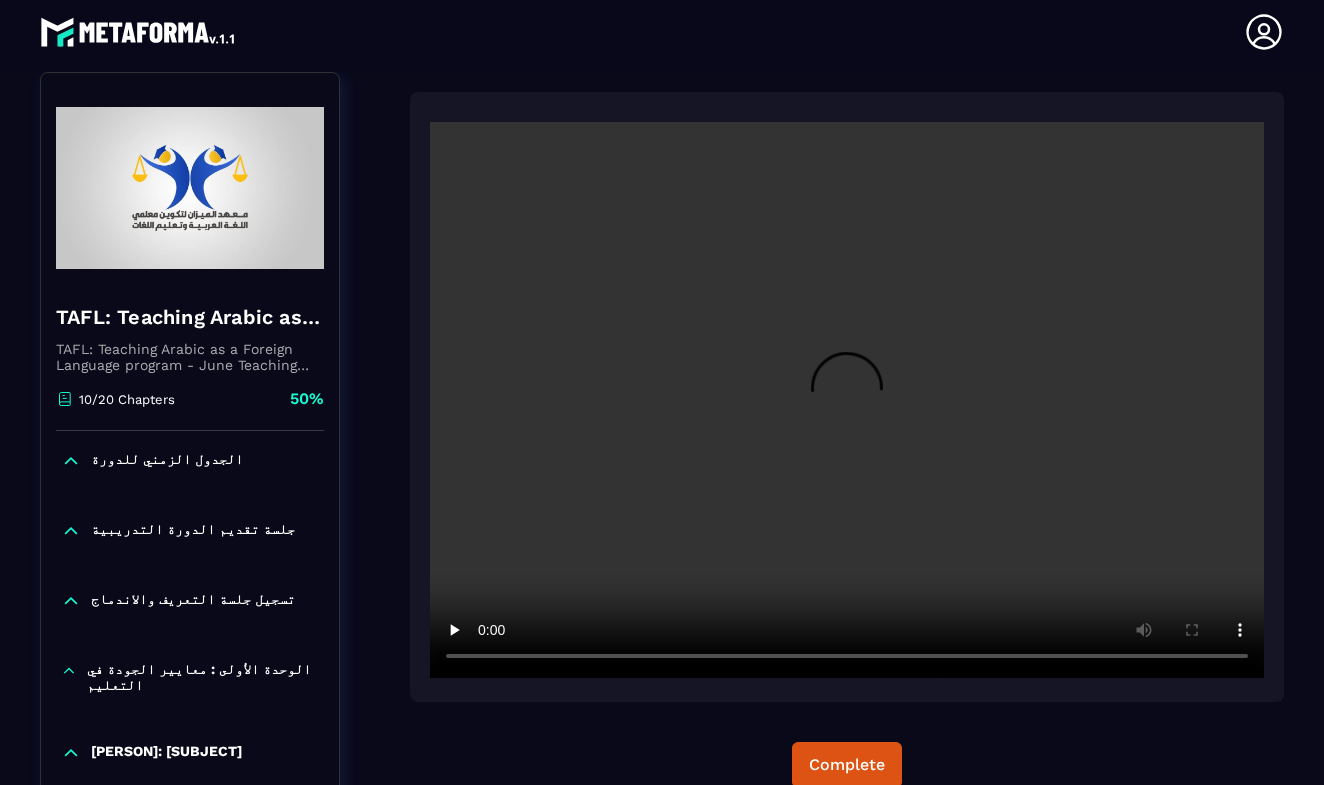 type 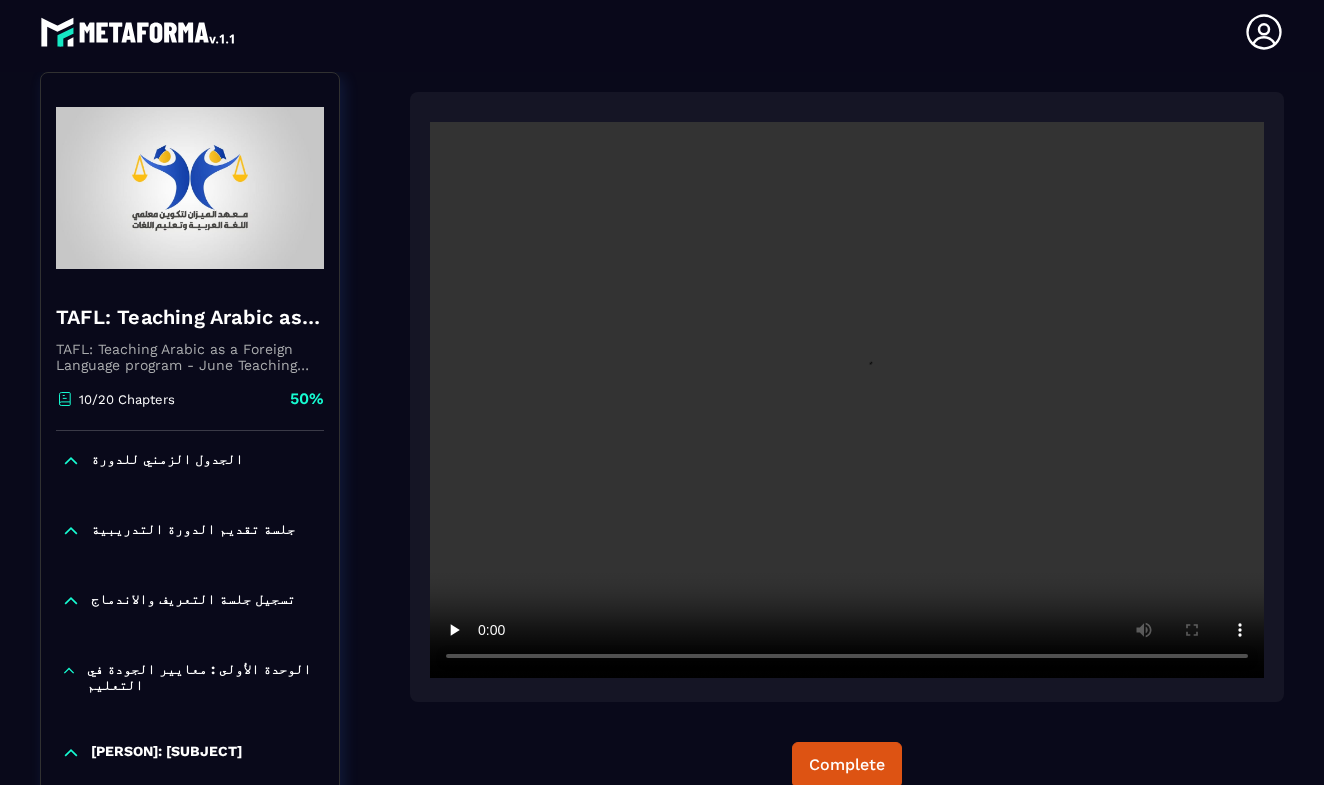 click at bounding box center (847, 400) 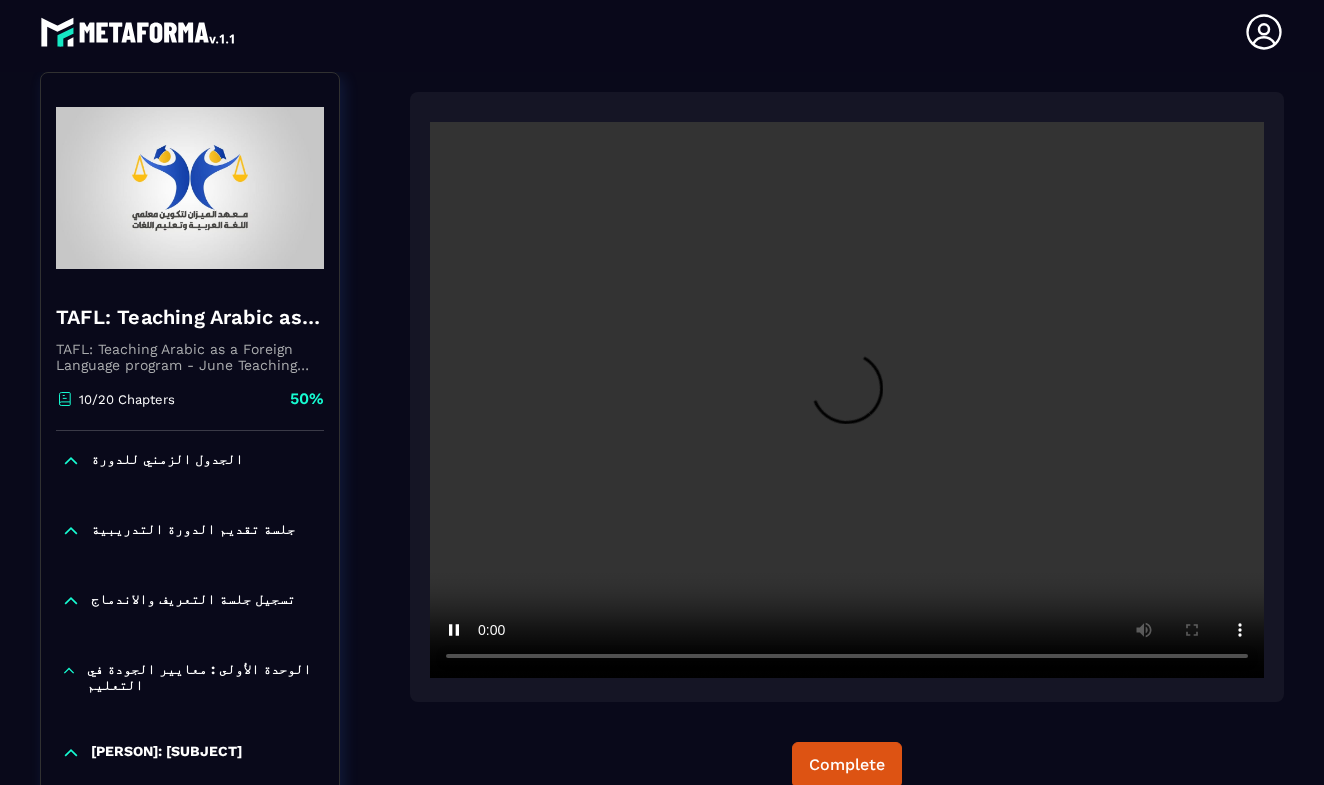 click at bounding box center (847, 400) 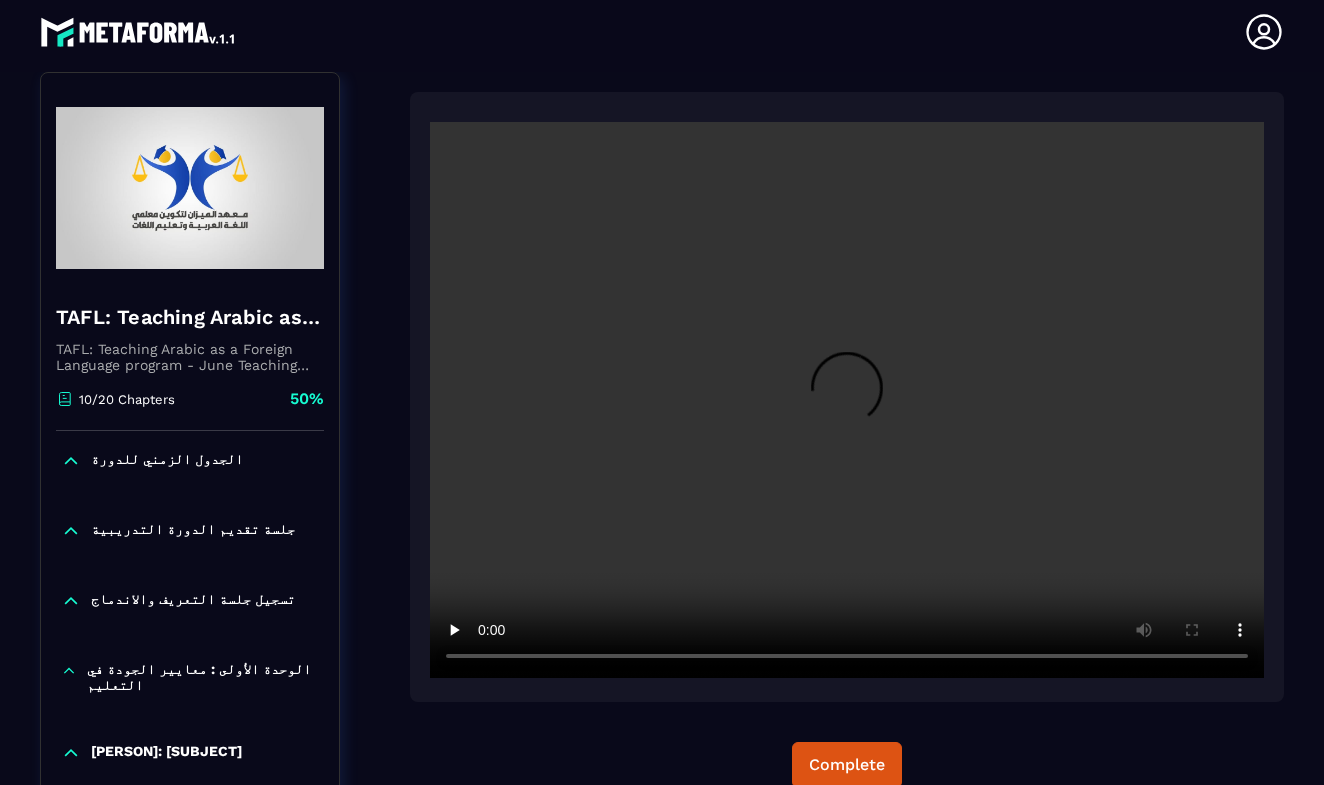 scroll, scrollTop: 0, scrollLeft: 0, axis: both 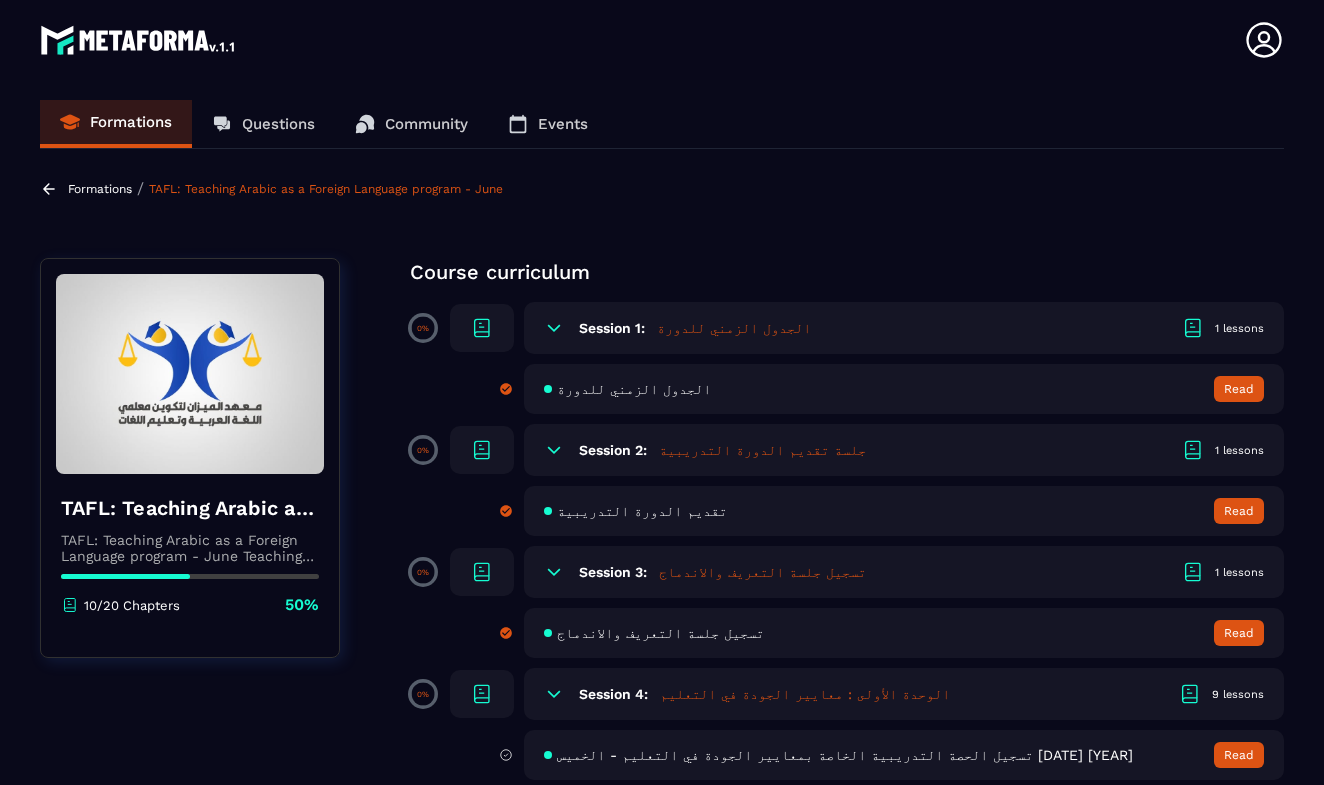 click on "TAFL: Teaching Arabic as a Foreign Language program - June Teaching Arabic as a Foreign Language program, provided by AlMeezan Academy in the USA 10/20 Chapters 50%  Course curriculum 0% Session 1:  الجدول الزمني للدورة 1 lessons الجدول الزمني للدورة Read 0% Session 2:  جلسة تقديم الدورة التدريبية 1 lessons تقديم الدورة التدريبية Read 0% Session 3:  تسجيل جلسة التعريف والاندماج 1 lessons تسجيل جلسة التعريف والاندماج Read 0% Session 4:  الوحدة الأولى : معايير الجودة في التعليم 9 lessons تسجيل الحصة التدريبية الخاصة بمعايير الجودة في التعليم - الخميس [DATE] [YEAR] Read تسجيل الحصة التدريبية الخاصة بمعايير الجودة في التعليم - الاحد [DATE] [YEAR] Read Read Read Read Read Read Read Read 0% Session 5:  1 lessons الحصة الأولى Read" at bounding box center [662, 1190] 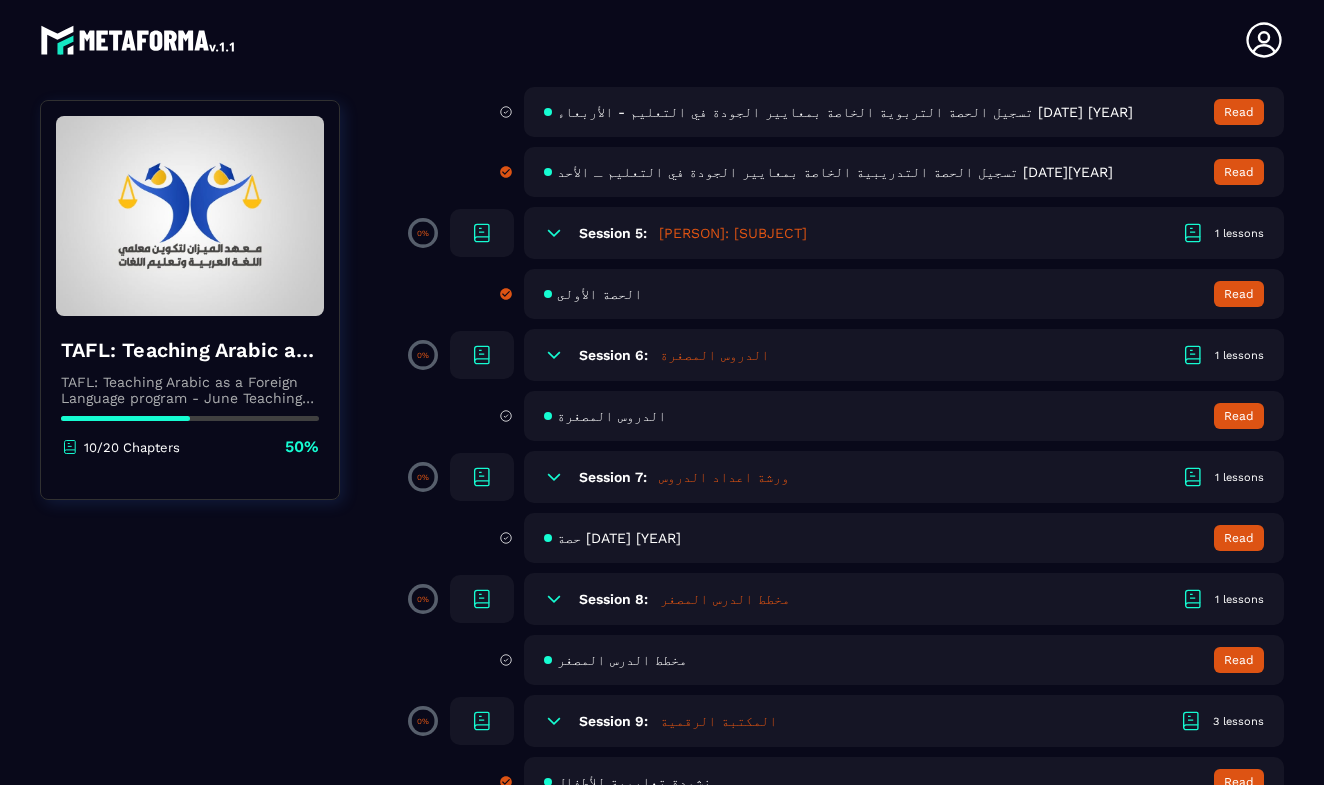 scroll, scrollTop: 1157, scrollLeft: 0, axis: vertical 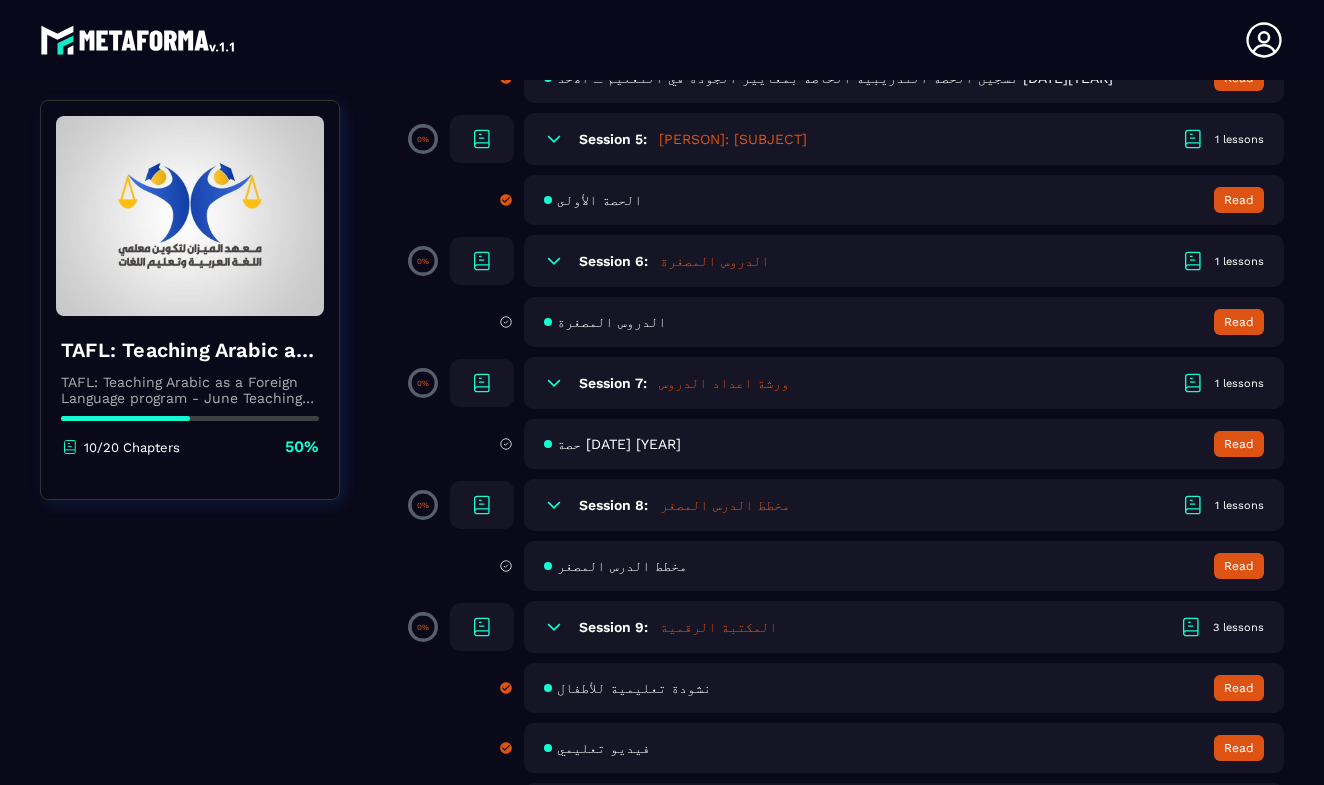 click on "حصة [DATE] [YEAR]" at bounding box center (619, 444) 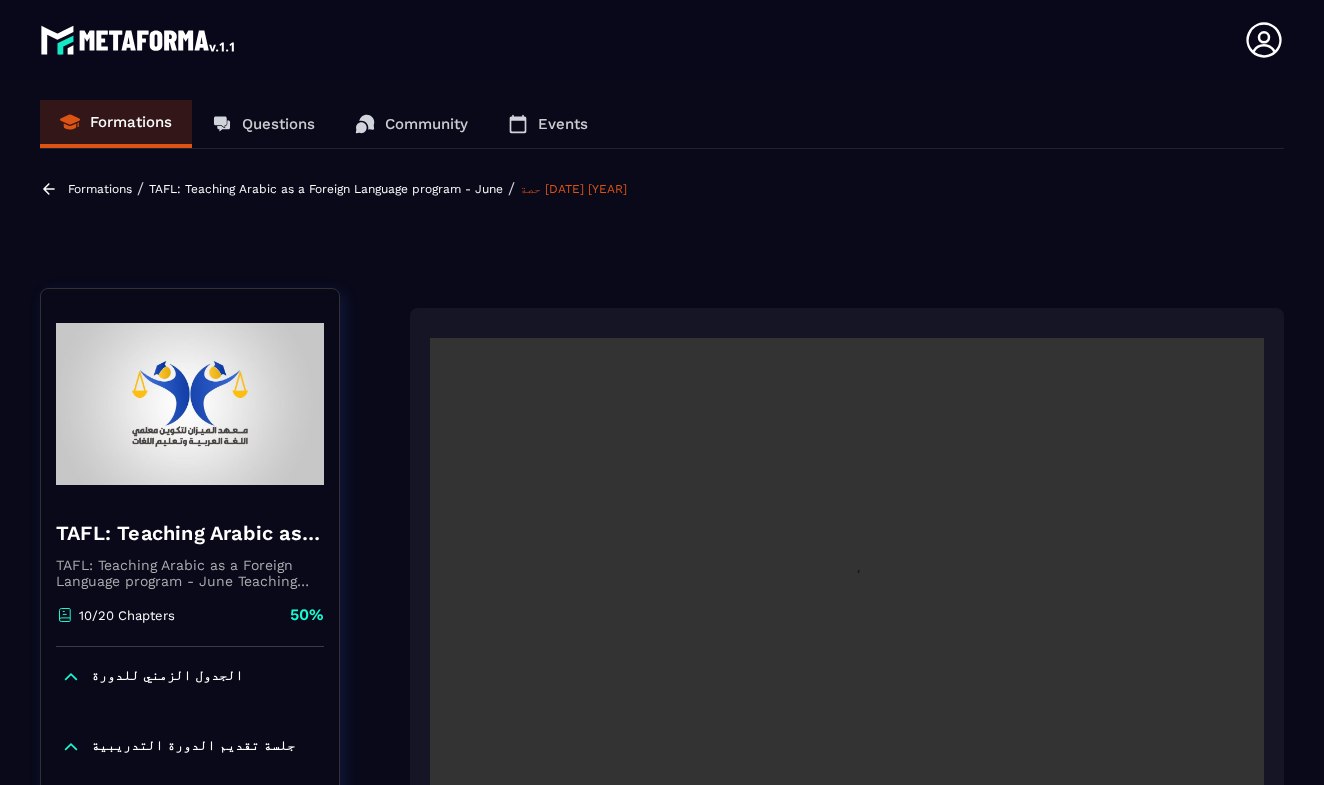 scroll, scrollTop: 151, scrollLeft: 0, axis: vertical 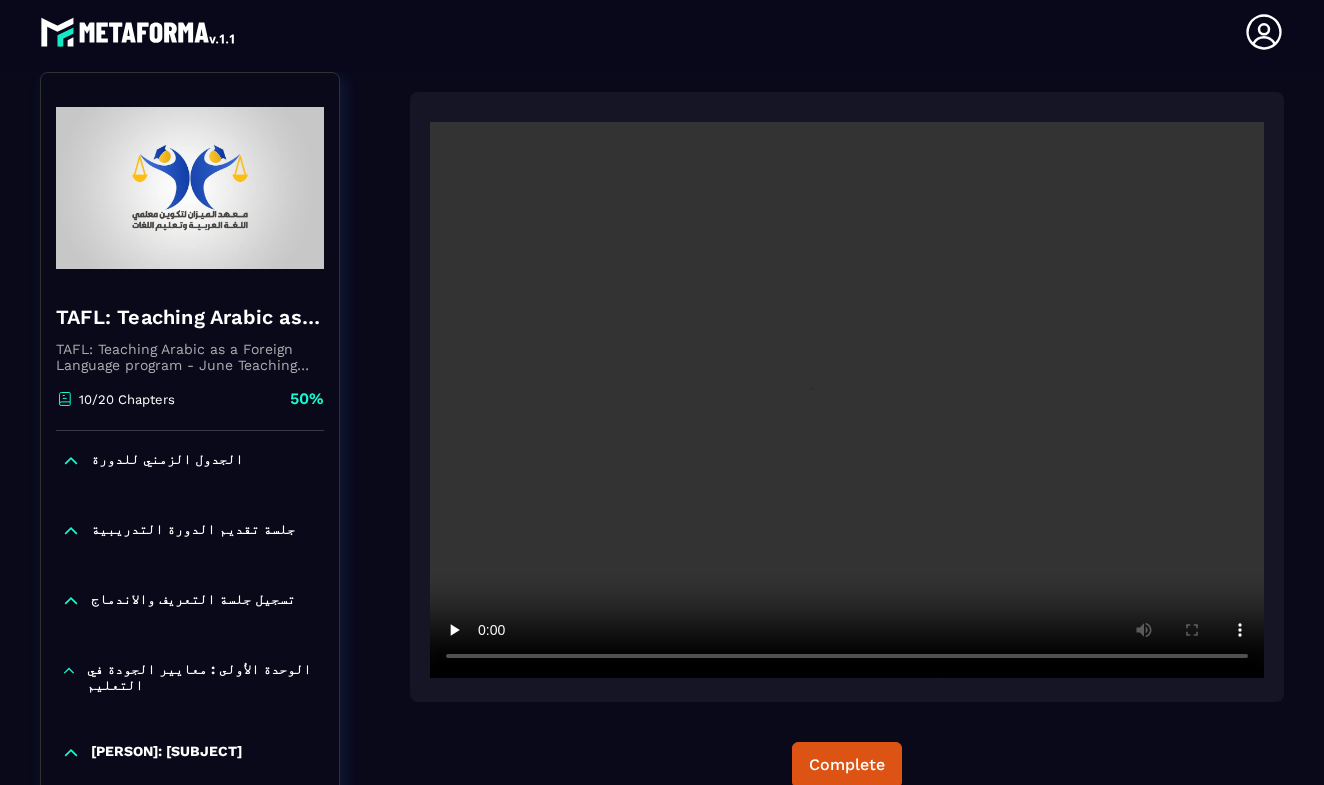 click at bounding box center (847, 400) 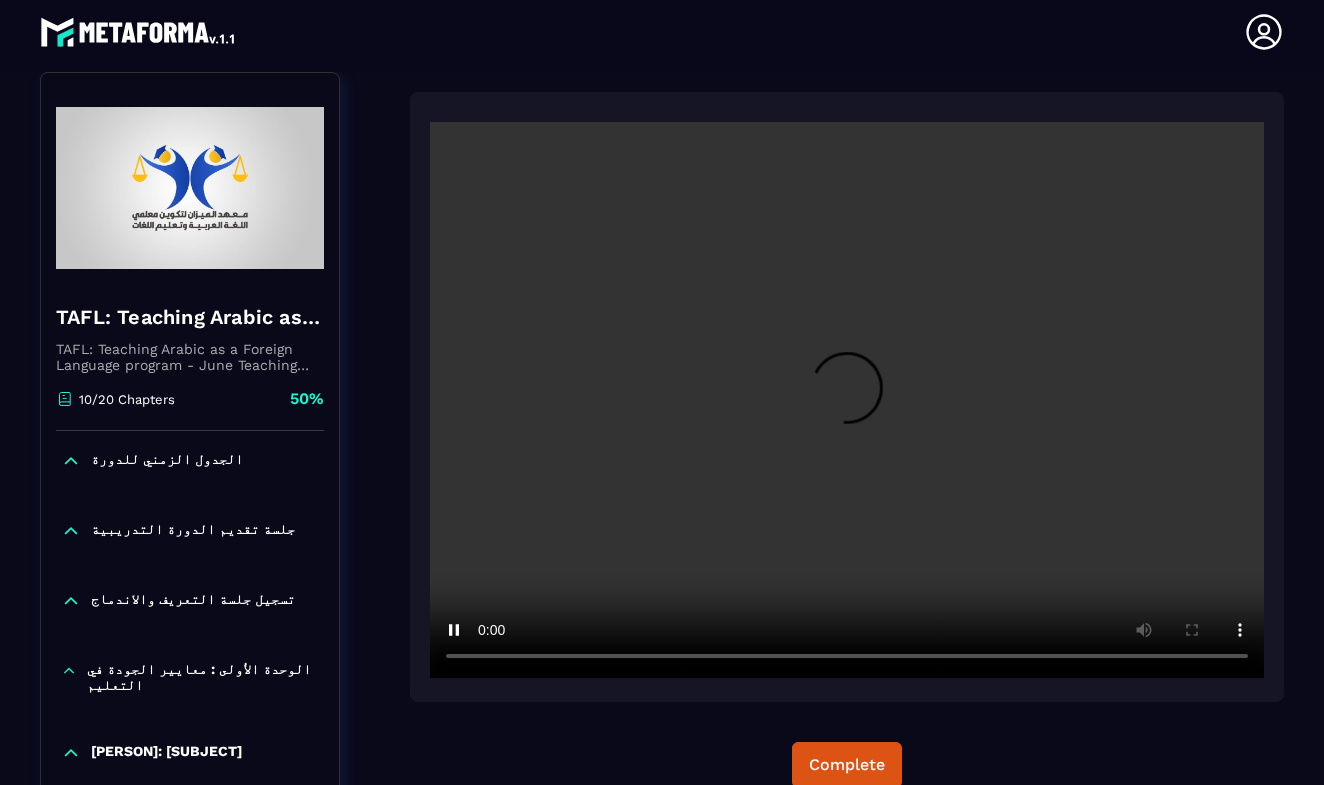 click at bounding box center (847, 400) 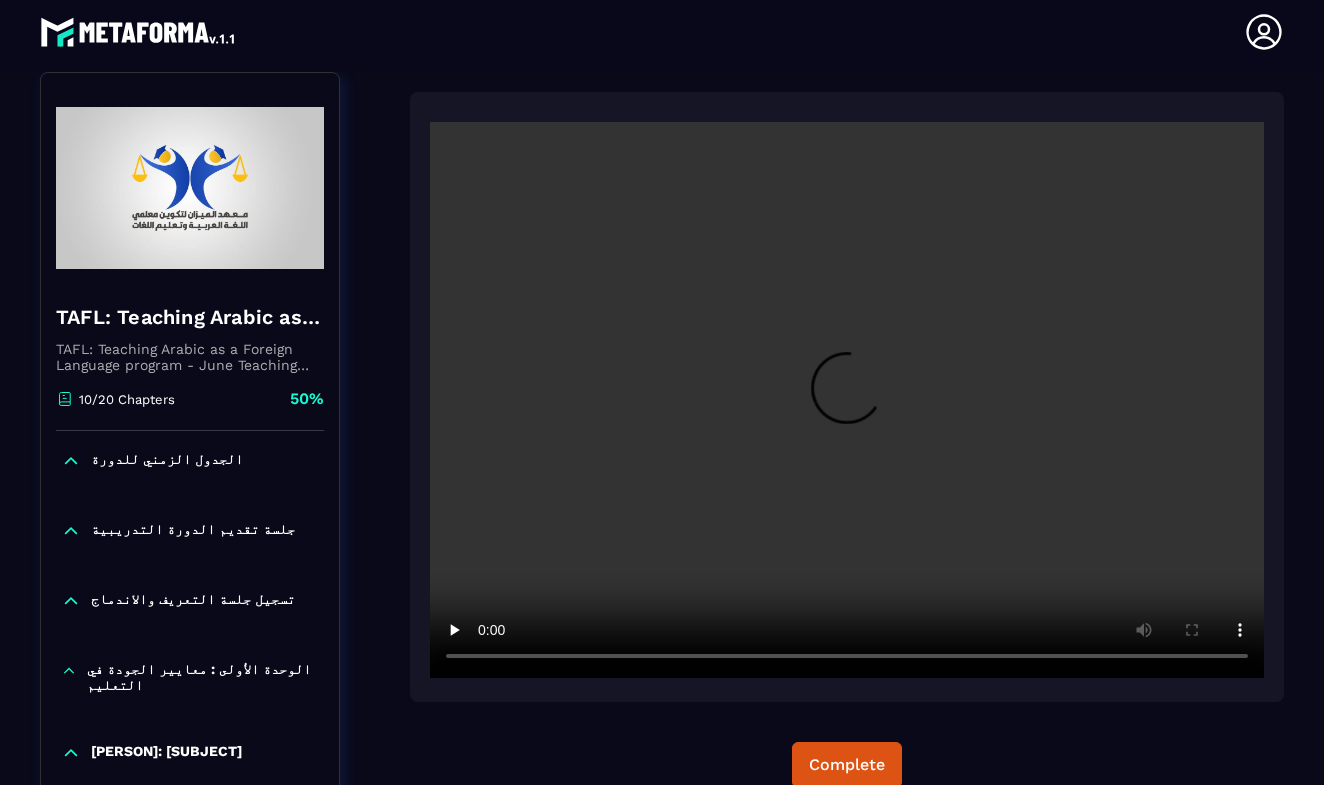 scroll, scrollTop: 0, scrollLeft: 0, axis: both 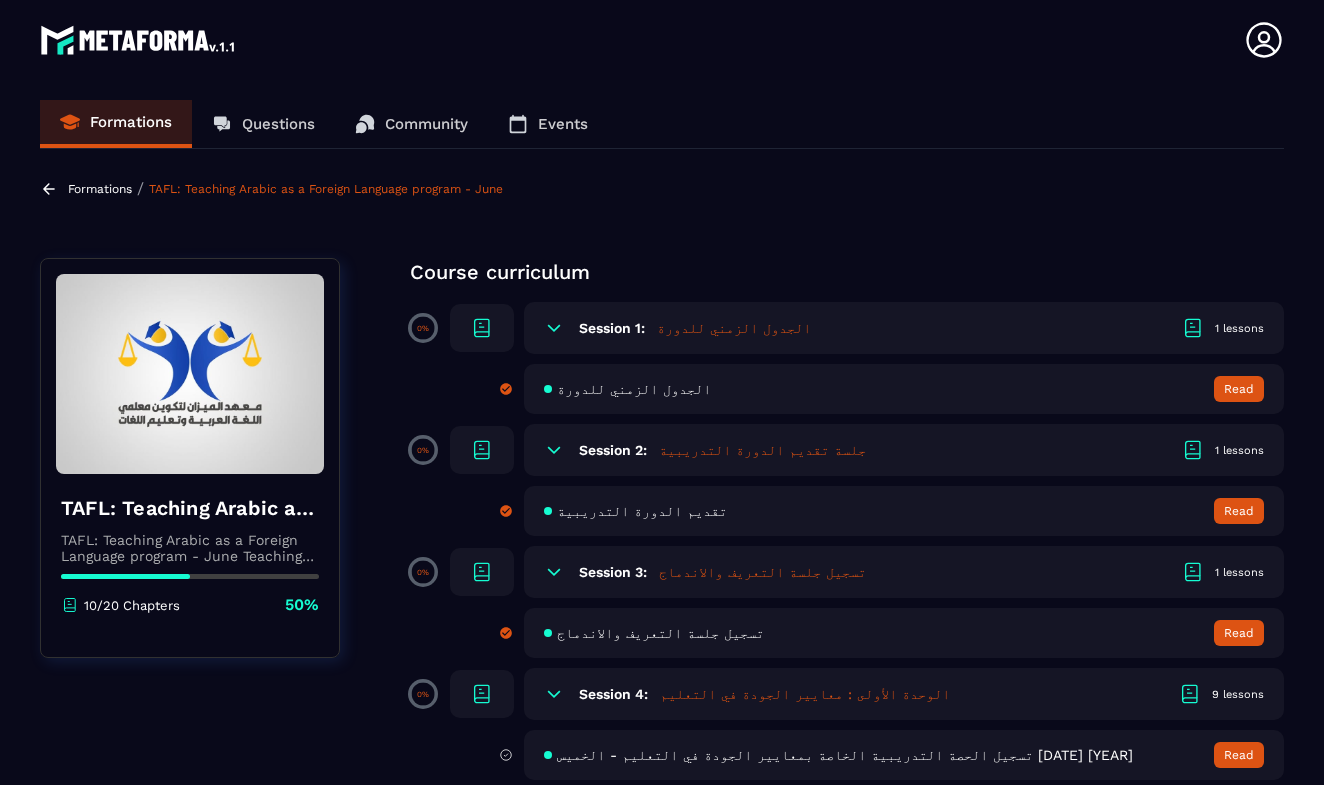 click on "TAFL: Teaching Arabic as a Foreign Language program - June Teaching Arabic as a Foreign Language program, provided by AlMeezan Academy in the USA 10/20 Chapters 50%  Course curriculum 0% Session 1:  الجدول الزمني للدورة 1 lessons الجدول الزمني للدورة Read 0% Session 2:  جلسة تقديم الدورة التدريبية 1 lessons تقديم الدورة التدريبية Read 0% Session 3:  تسجيل جلسة التعريف والاندماج 1 lessons تسجيل جلسة التعريف والاندماج Read 0% Session 4:  الوحدة الأولى : معايير الجودة في التعليم 9 lessons تسجيل الحصة التدريبية الخاصة بمعايير الجودة في التعليم - الخميس [DATE] [YEAR] Read تسجيل الحصة التدريبية الخاصة بمعايير الجودة في التعليم - الاحد [DATE] [YEAR] Read Read Read Read Read Read Read Read 0% Session 5:  1 lessons الحصة الأولى Read" at bounding box center [662, 1190] 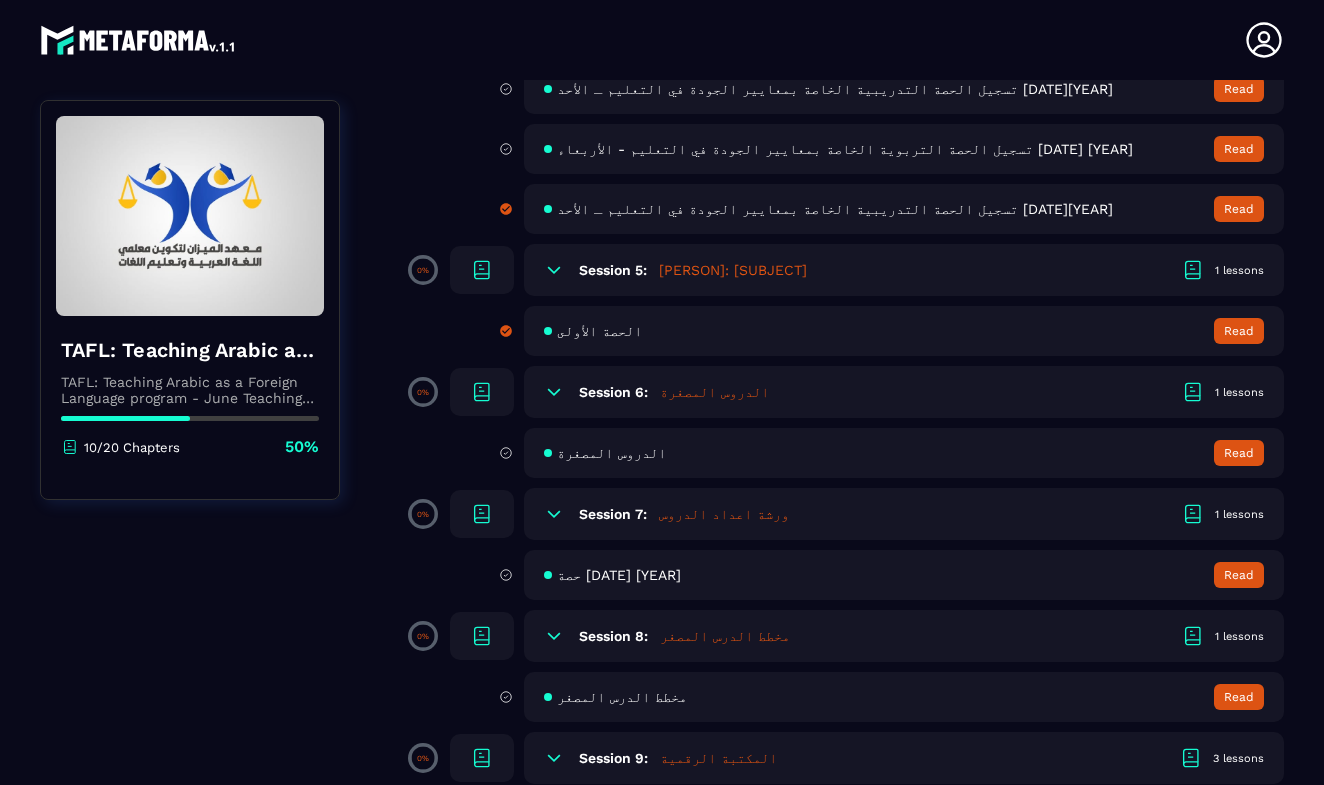 scroll, scrollTop: 1034, scrollLeft: 0, axis: vertical 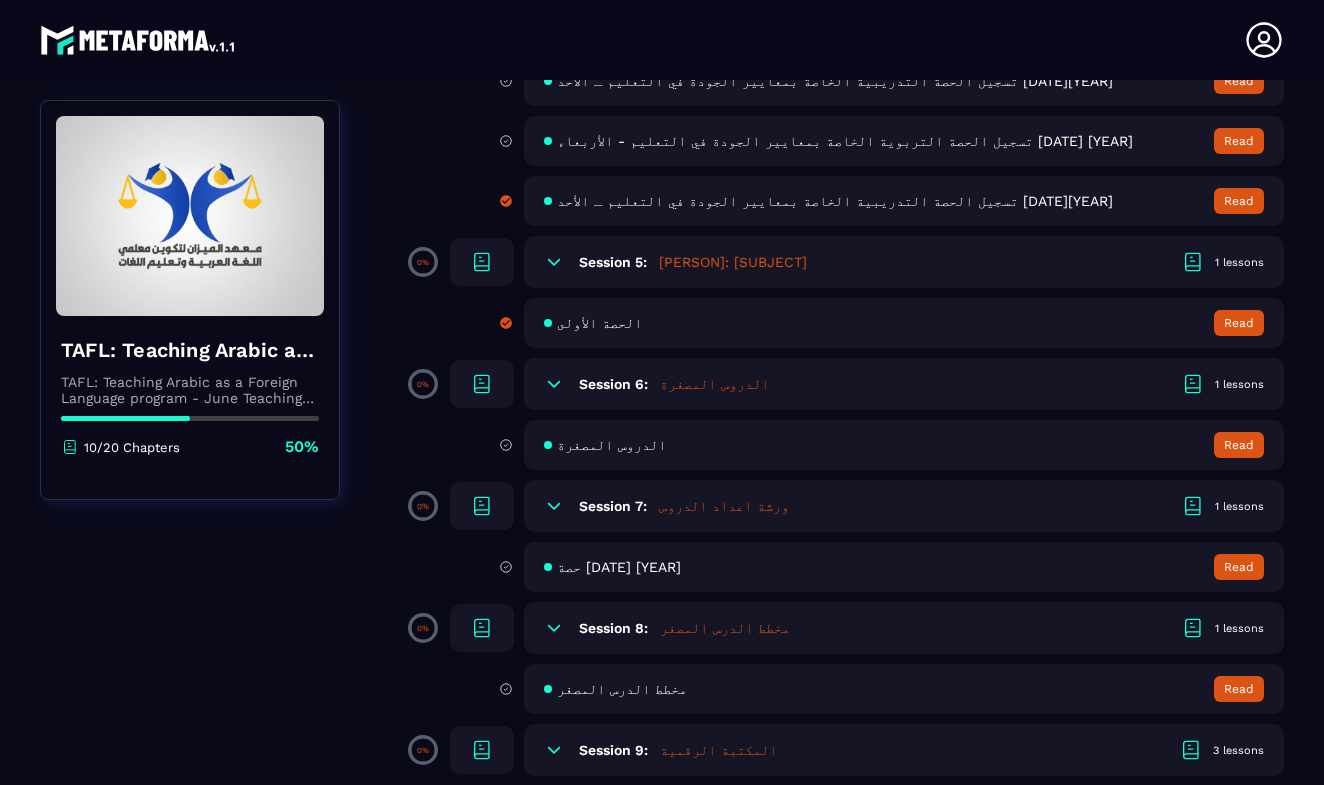 click on "مخطط الدرس المصغر" at bounding box center (622, 689) 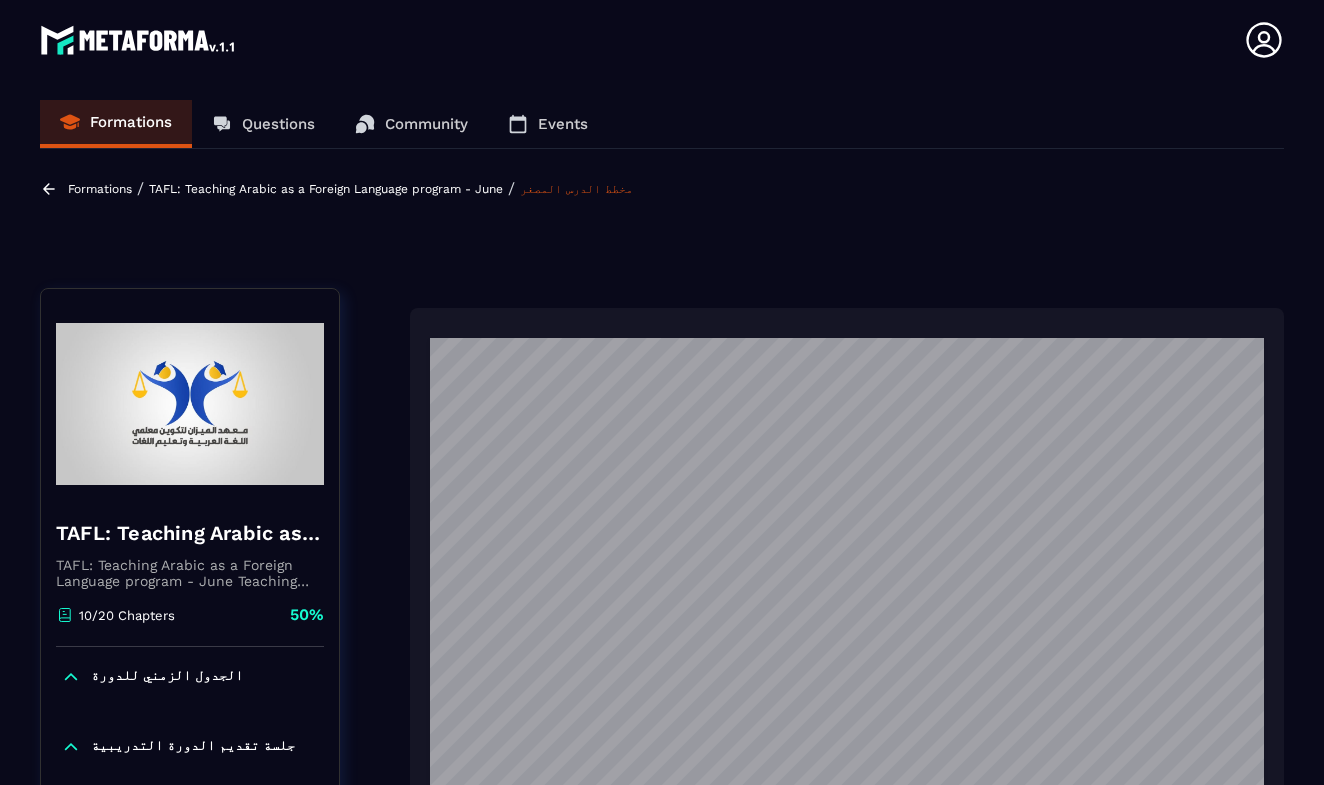 scroll, scrollTop: 208, scrollLeft: 0, axis: vertical 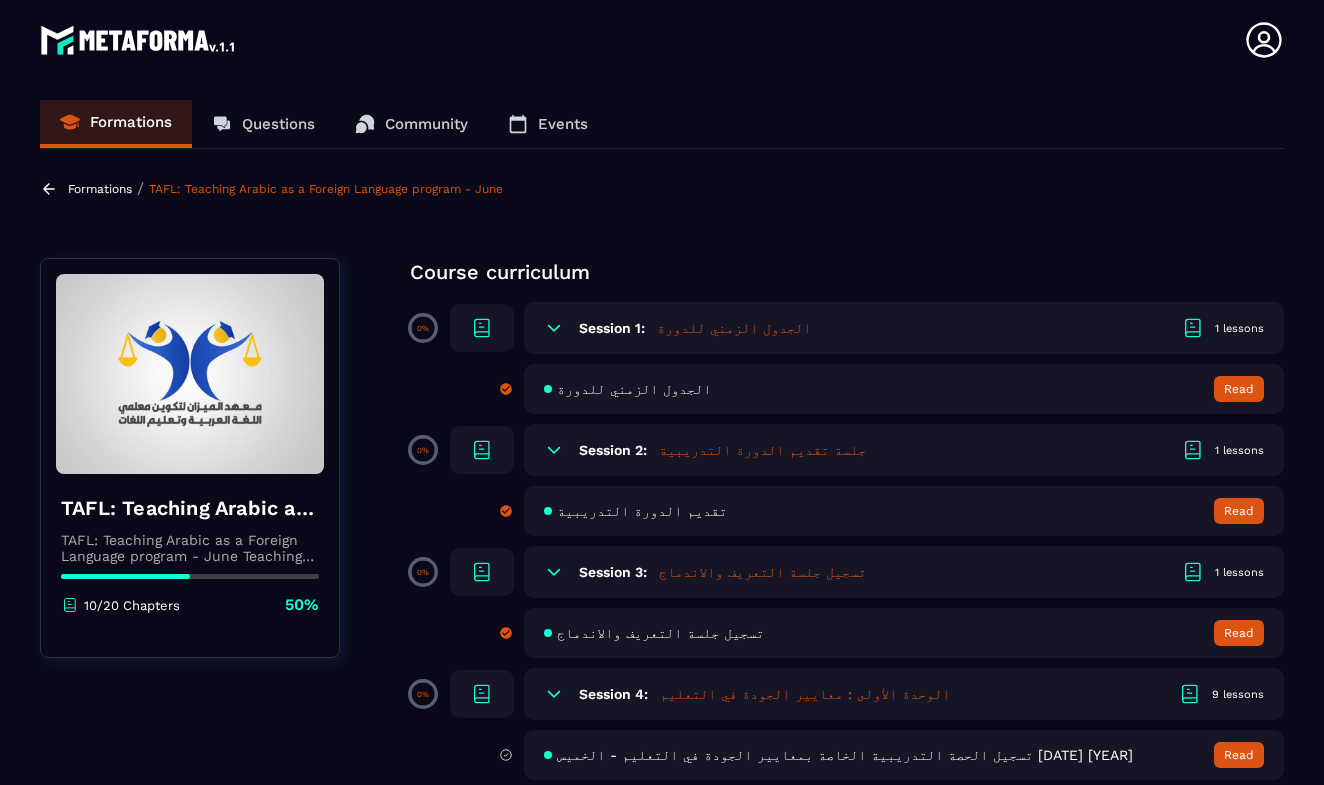 click on "TAFL: Teaching Arabic as a Foreign Language program - June Teaching Arabic as a Foreign Language program, provided by AlMeezan Academy in the USA 10/20 Chapters 50%  Course curriculum 0% Session 1:  الجدول الزمني للدورة 1 lessons الجدول الزمني للدورة Read 0% Session 2:  جلسة تقديم الدورة التدريبية 1 lessons تقديم الدورة التدريبية Read 0% Session 3:  تسجيل جلسة التعريف والاندماج 1 lessons تسجيل جلسة التعريف والاندماج Read 0% Session 4:  الوحدة الأولى : معايير الجودة في التعليم 9 lessons تسجيل الحصة التدريبية الخاصة بمعايير الجودة في التعليم - الخميس [DATE] [YEAR] Read تسجيل الحصة التدريبية الخاصة بمعايير الجودة في التعليم - الاحد [DATE] [YEAR] Read Read Read Read Read Read Read Read 0% Session 5:  1 lessons الحصة الأولى Read" at bounding box center [662, 1190] 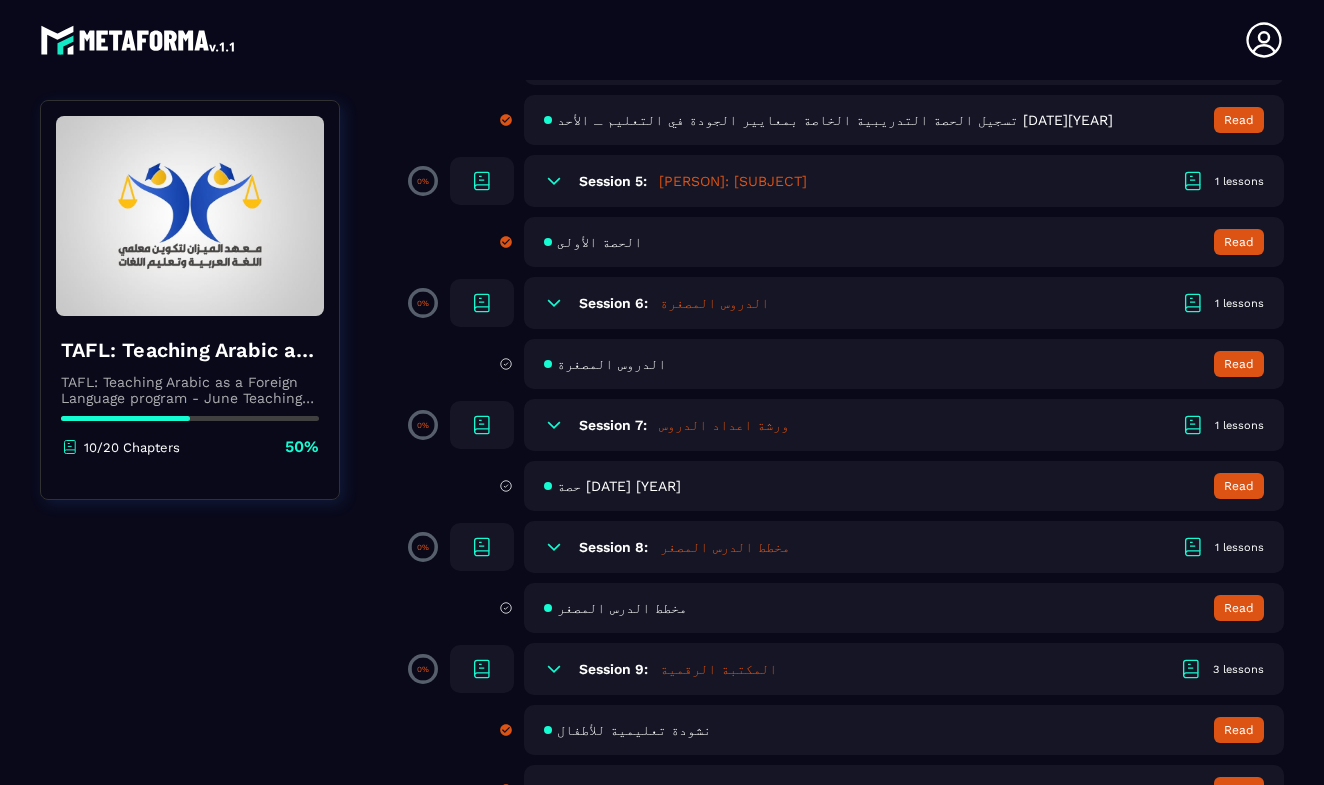 scroll, scrollTop: 1163, scrollLeft: 0, axis: vertical 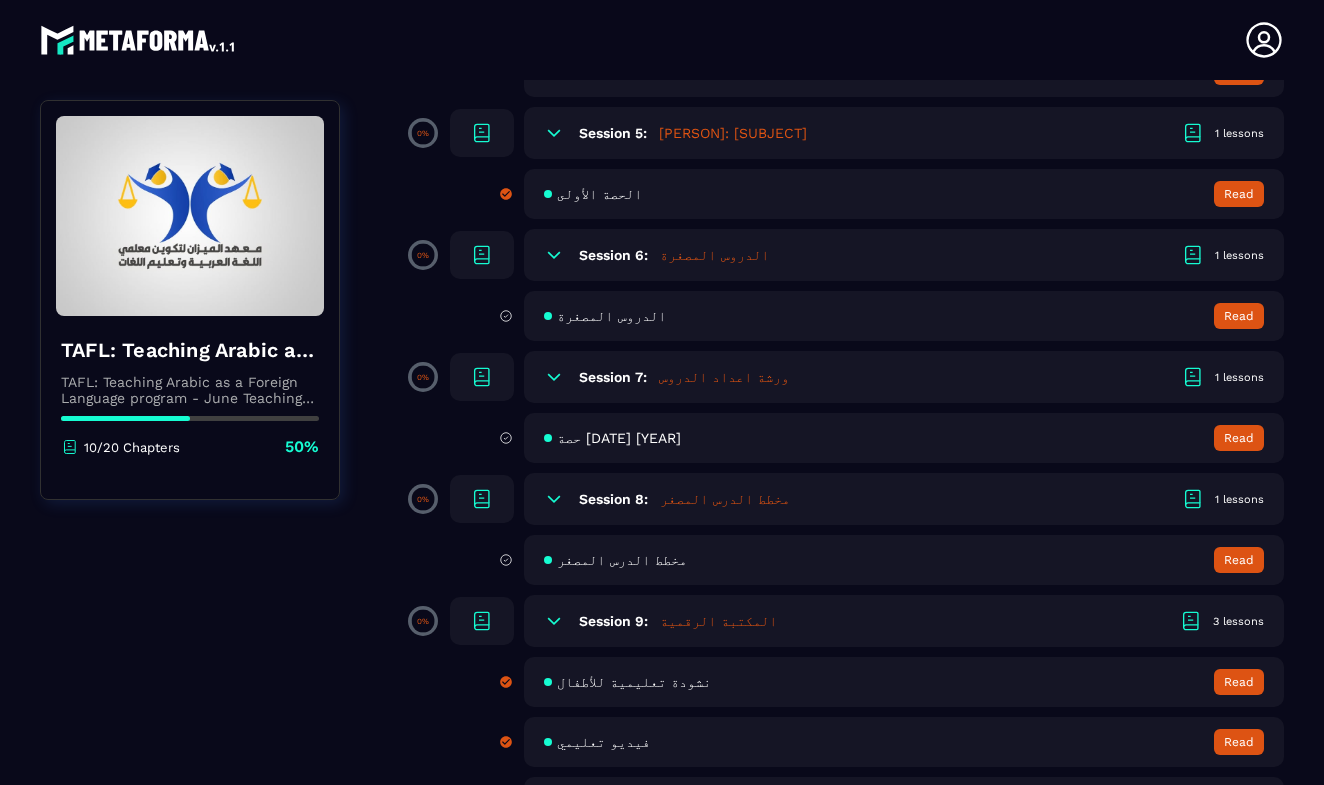 click on "الدروس المصغرة" at bounding box center [714, 255] 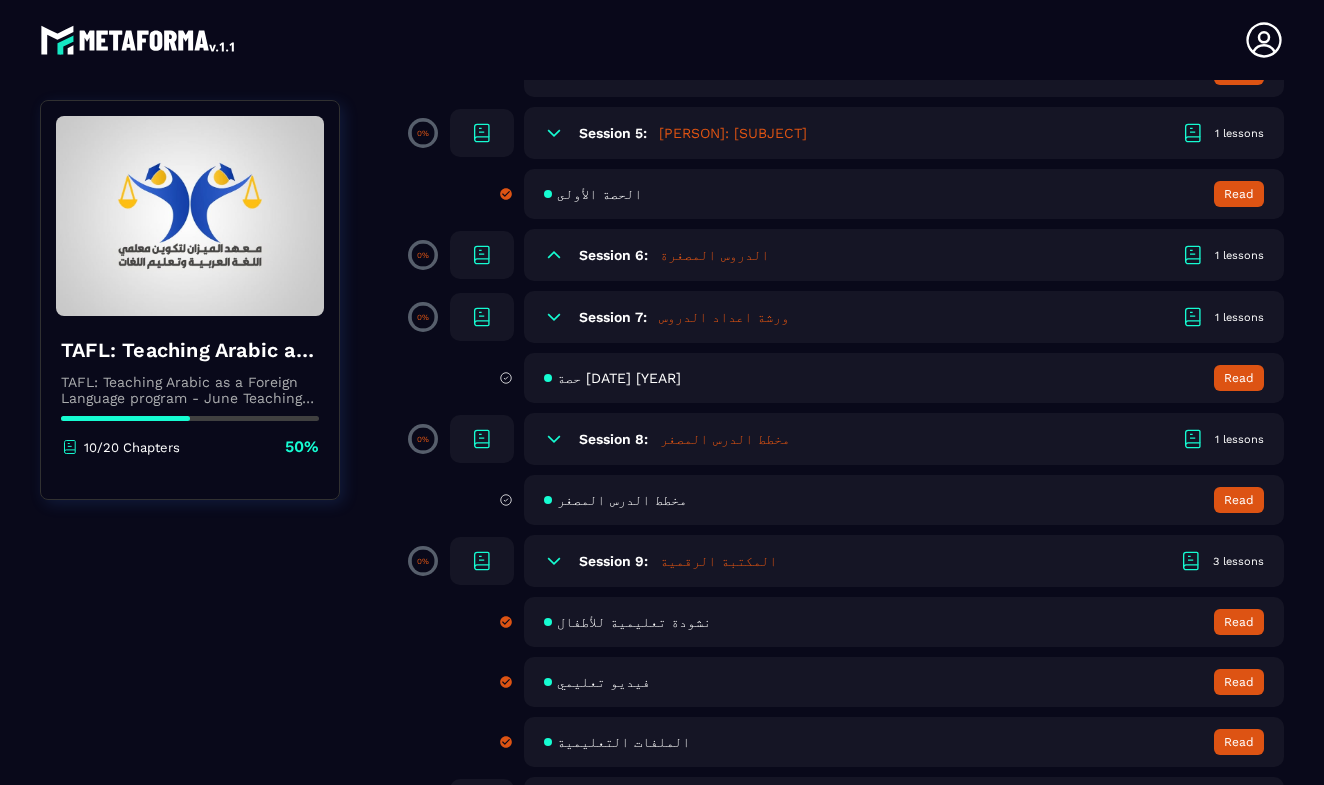 click on "الدروس المصغرة" at bounding box center [714, 255] 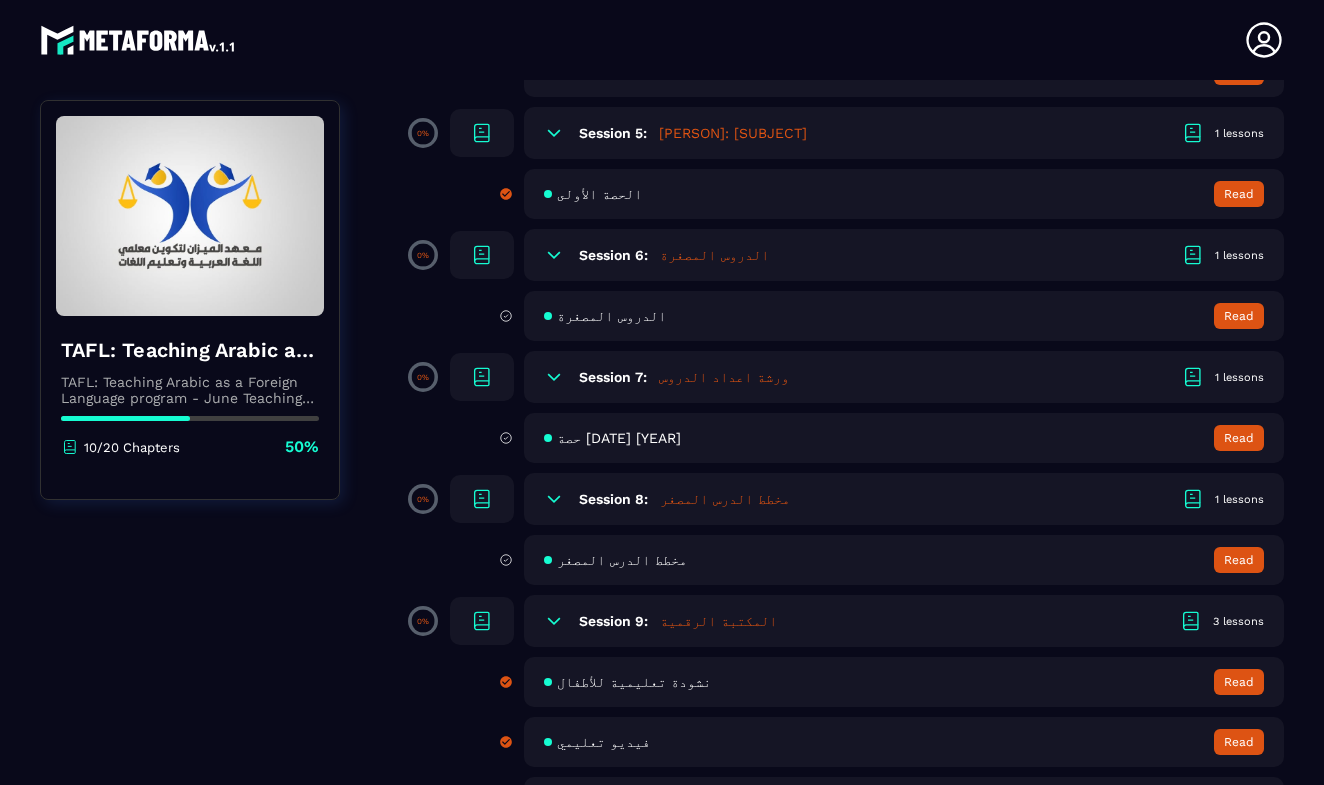 click on "الدروس المصغرة" at bounding box center [611, 316] 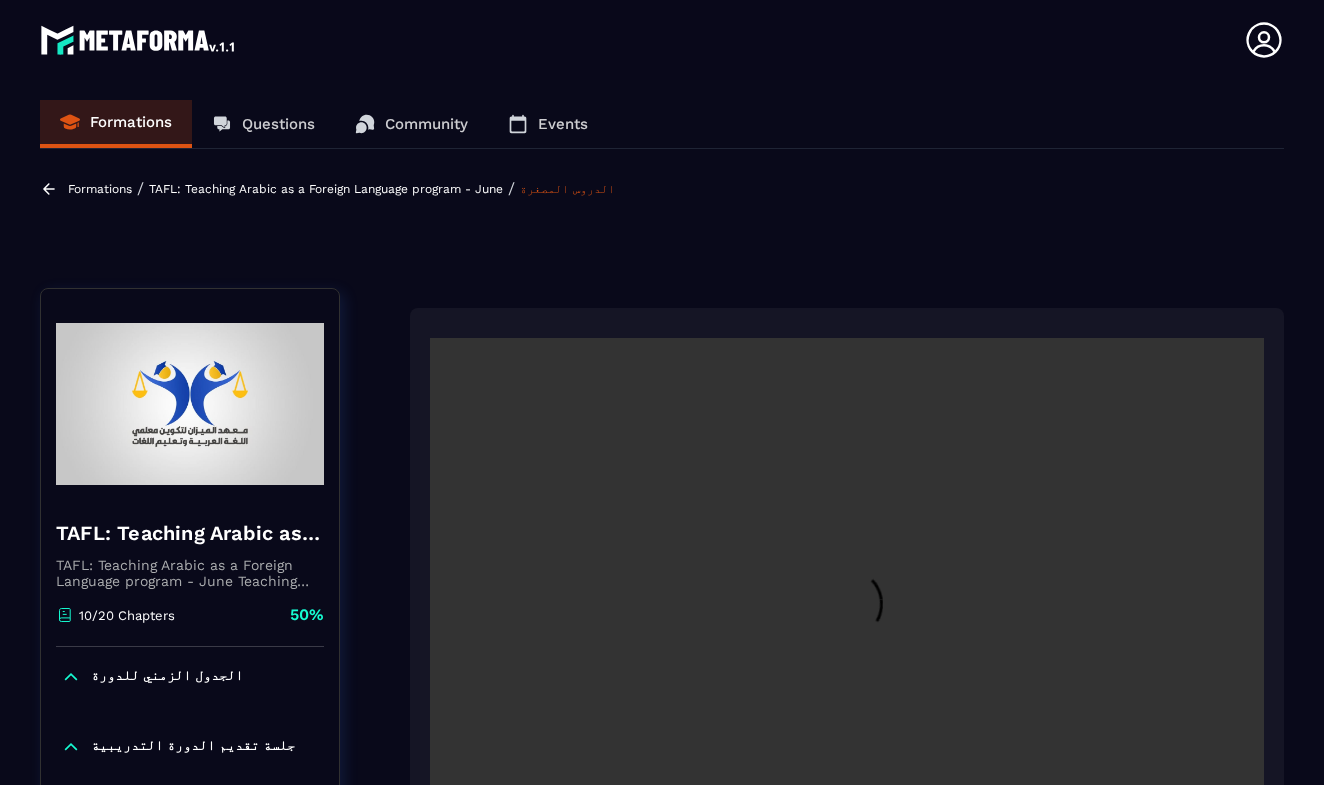 scroll, scrollTop: 164, scrollLeft: 0, axis: vertical 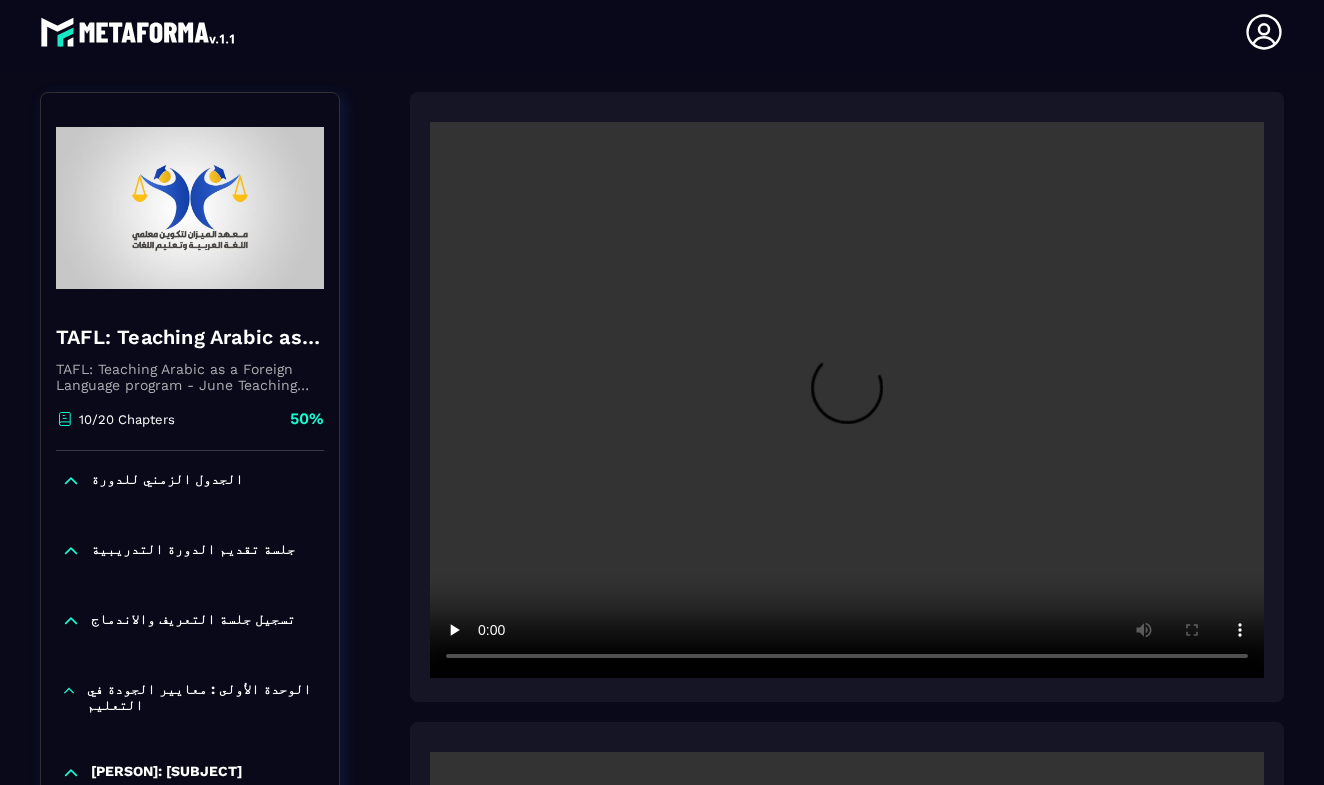 click at bounding box center (847, 400) 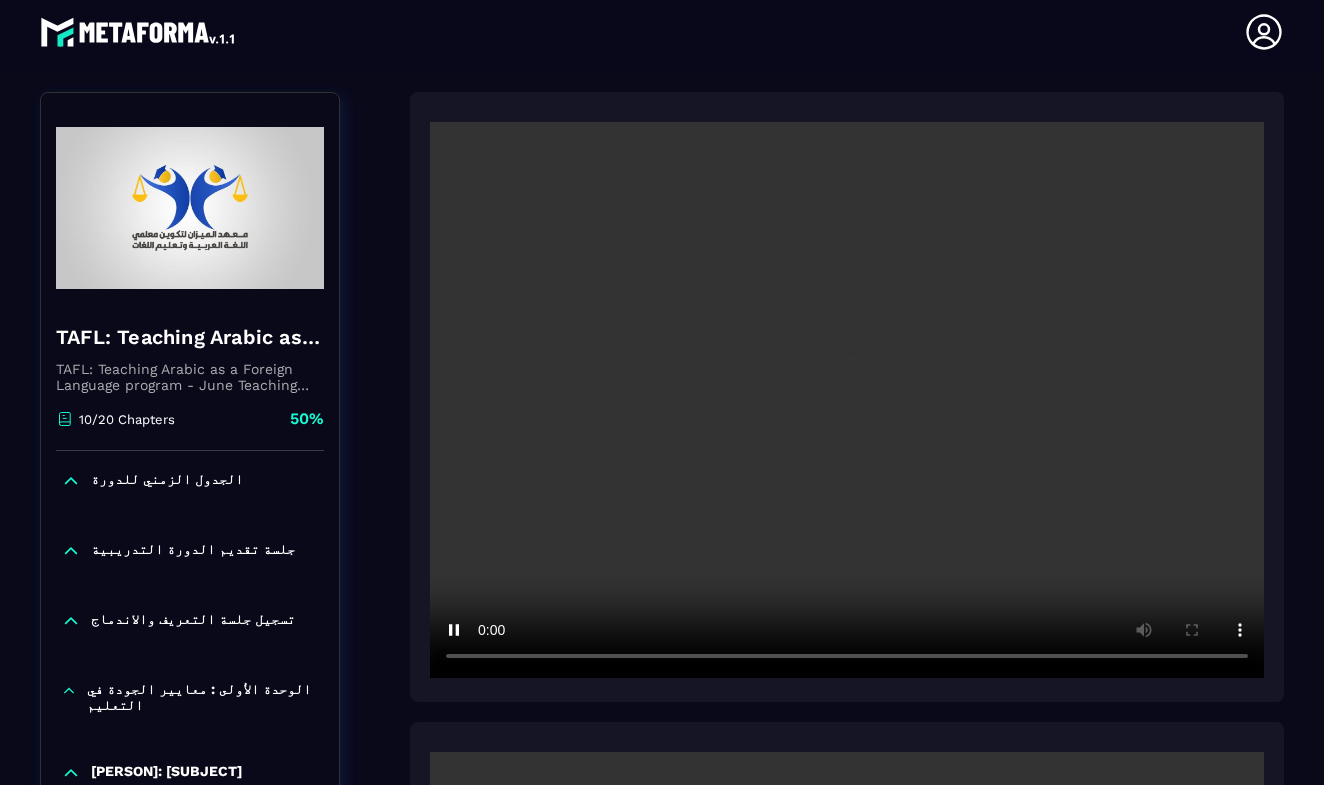 click at bounding box center [847, 400] 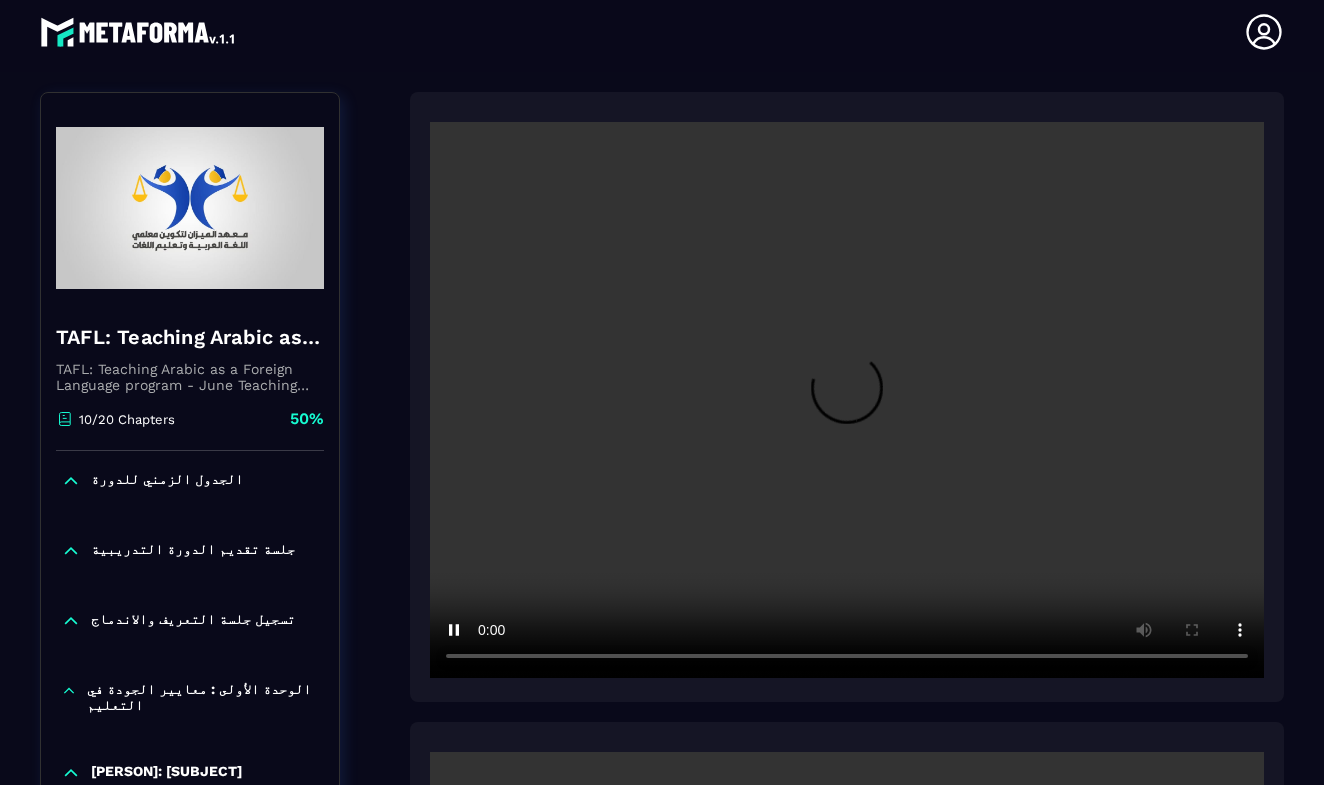 click at bounding box center [847, 400] 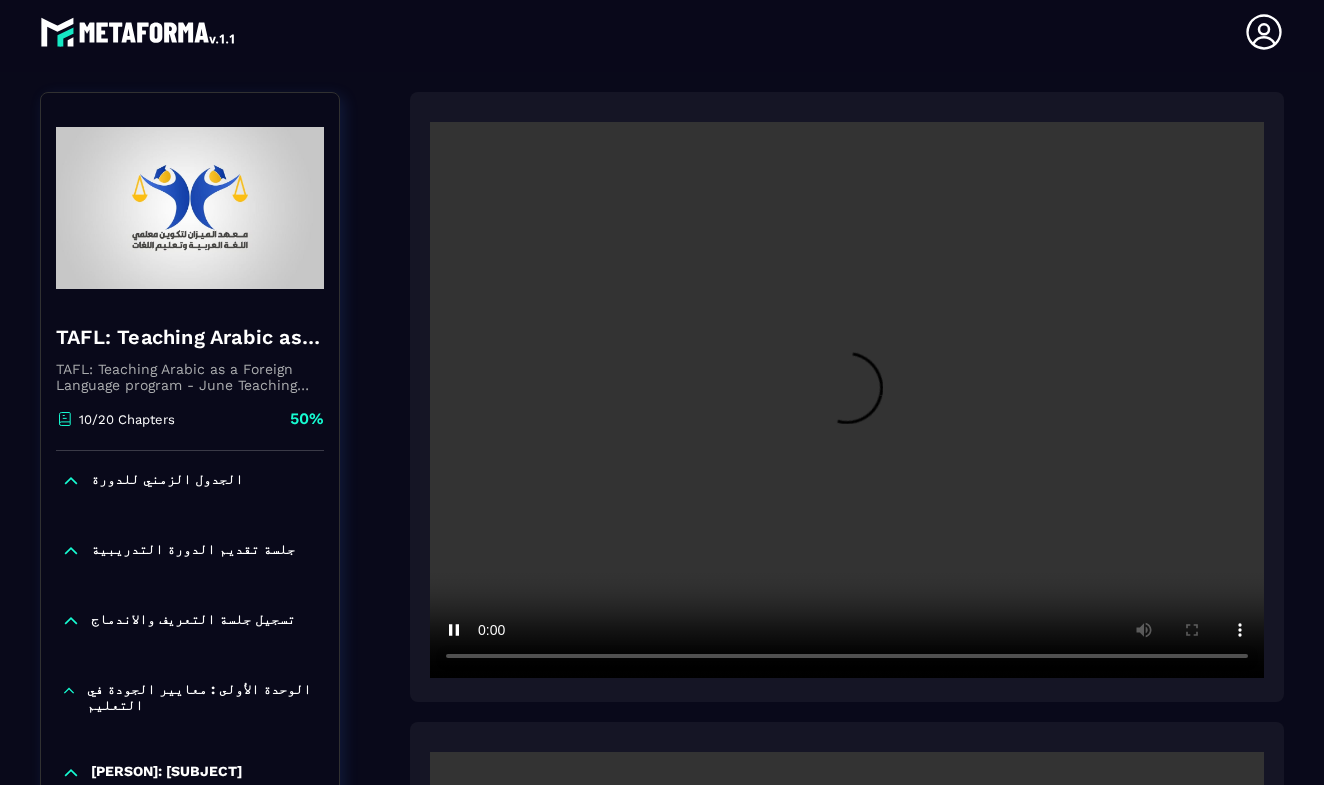 click at bounding box center [847, 400] 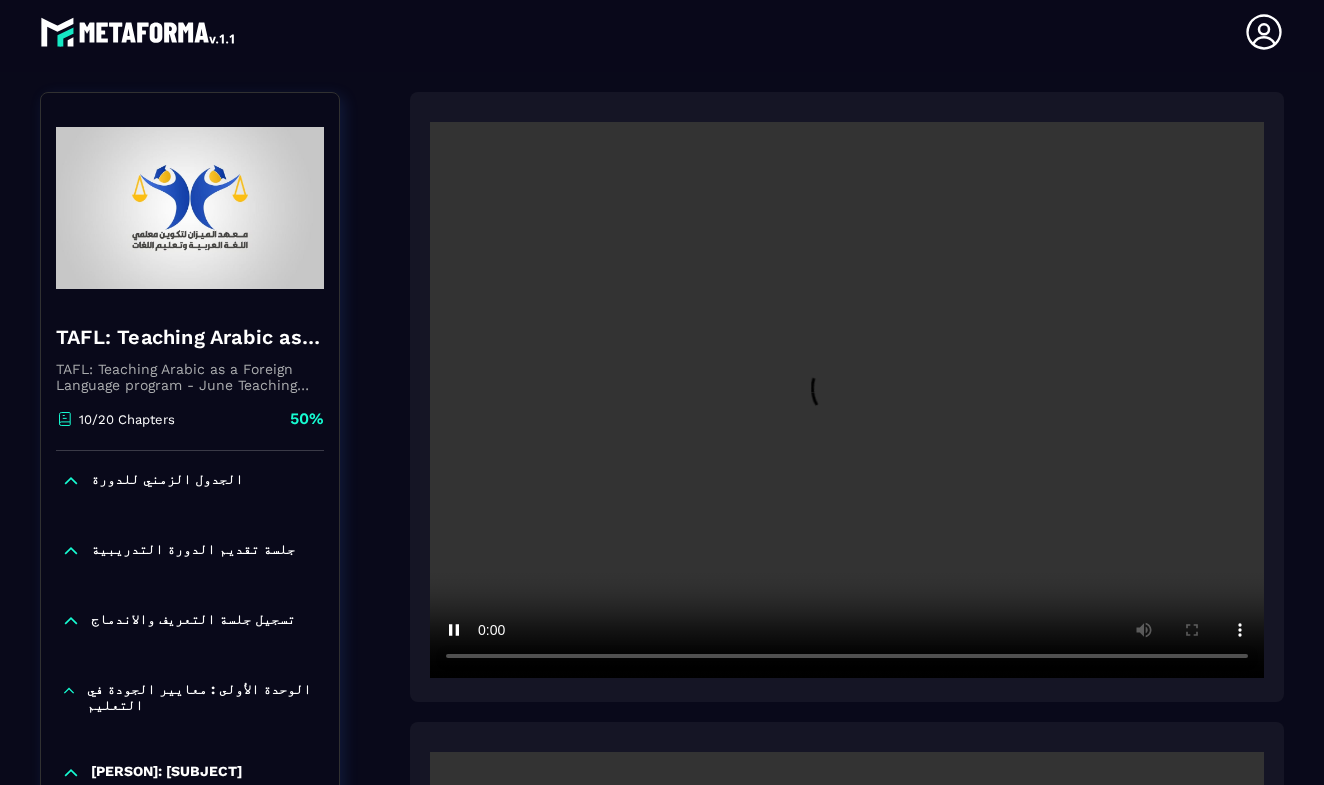 click at bounding box center [847, 400] 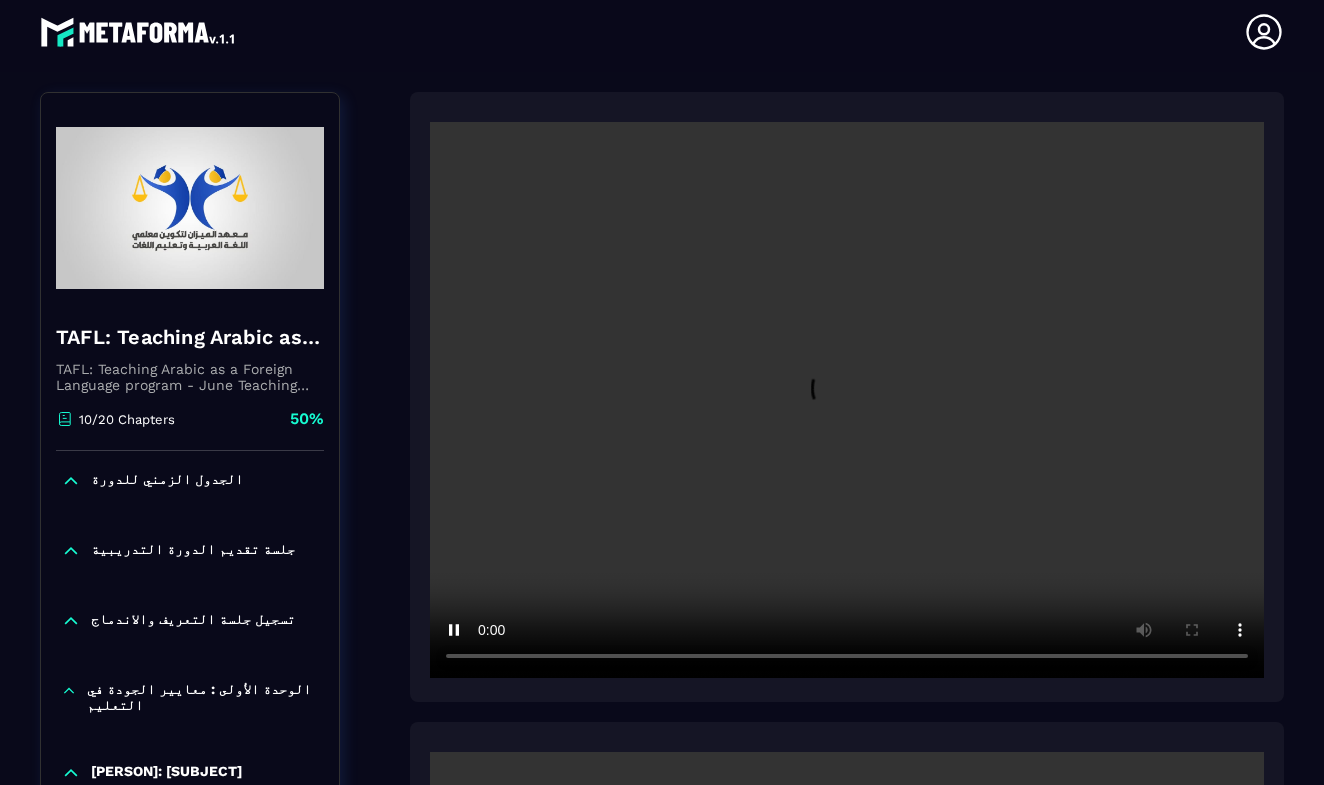 click at bounding box center (847, 400) 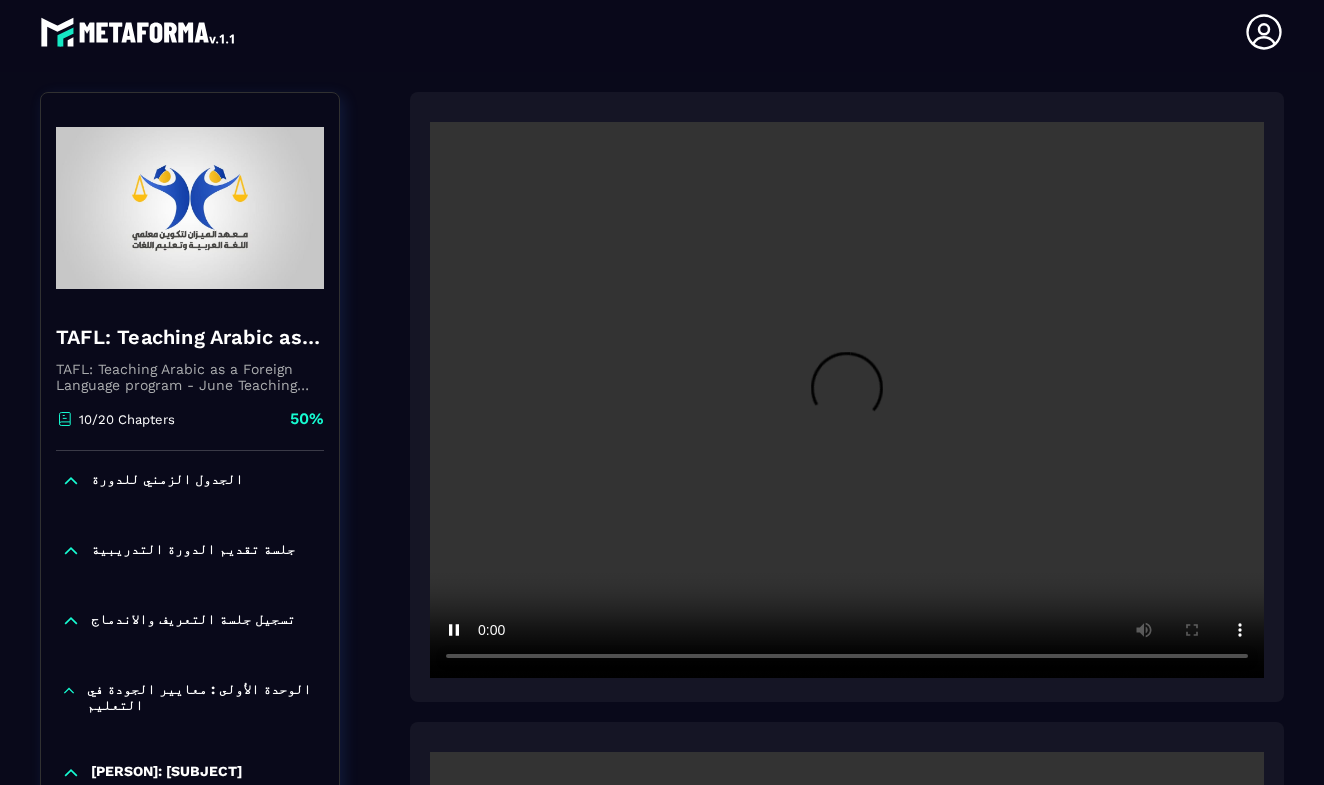 scroll, scrollTop: 0, scrollLeft: 0, axis: both 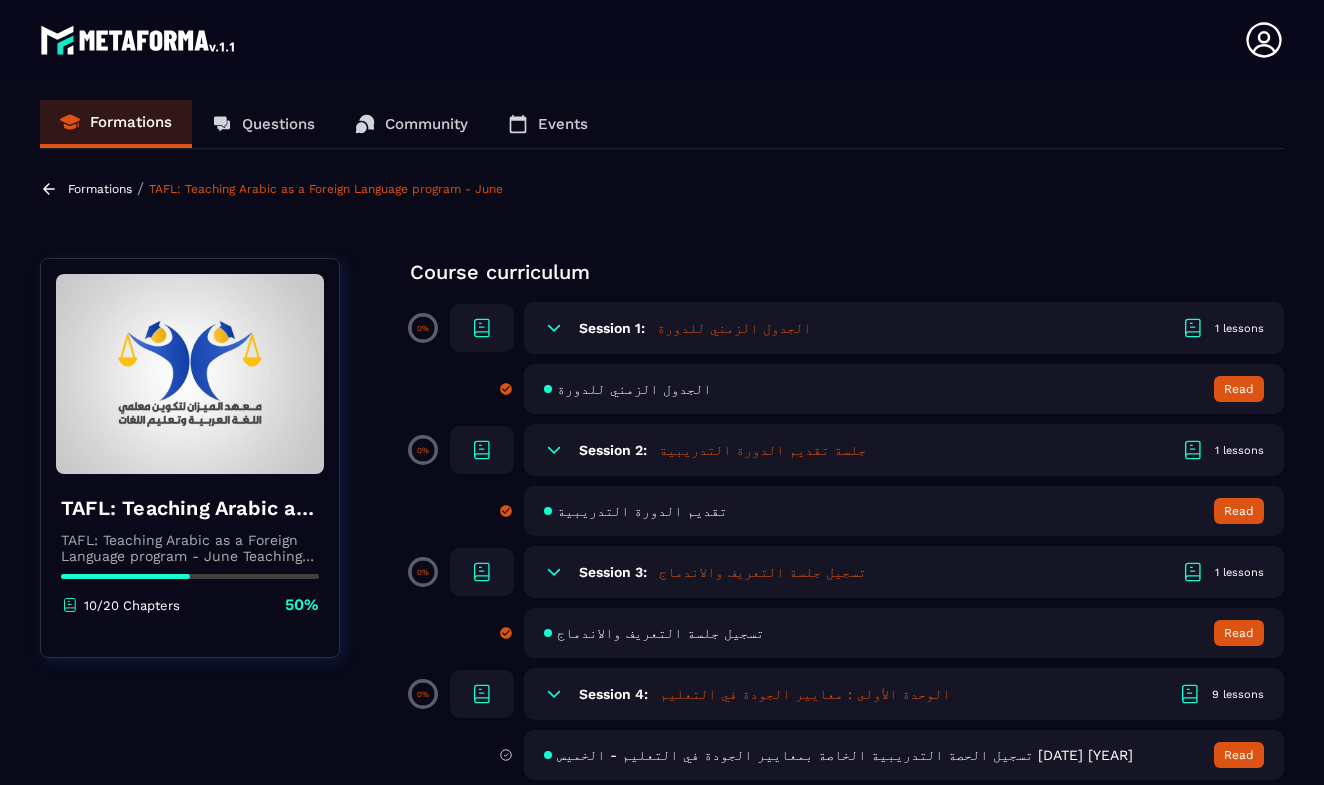 click on "TAFL: Teaching Arabic as a Foreign Language program - June Teaching Arabic as a Foreign Language program, provided by AlMeezan Academy in the USA 10/20 Chapters 50%  Course curriculum 0% Session 1:  الجدول الزمني للدورة 1 lessons الجدول الزمني للدورة Read 0% Session 2:  جلسة تقديم الدورة التدريبية 1 lessons تقديم الدورة التدريبية Read 0% Session 3:  تسجيل جلسة التعريف والاندماج 1 lessons تسجيل جلسة التعريف والاندماج Read 0% Session 4:  الوحدة الأولى : معايير الجودة في التعليم 9 lessons تسجيل الحصة التدريبية الخاصة بمعايير الجودة في التعليم - الخميس [DATE] [YEAR] Read تسجيل الحصة التدريبية الخاصة بمعايير الجودة في التعليم - الاحد [DATE] [YEAR] Read Read Read Read Read Read Read Read 0% Session 5:  1 lessons الحصة الأولى Read" at bounding box center [662, 1190] 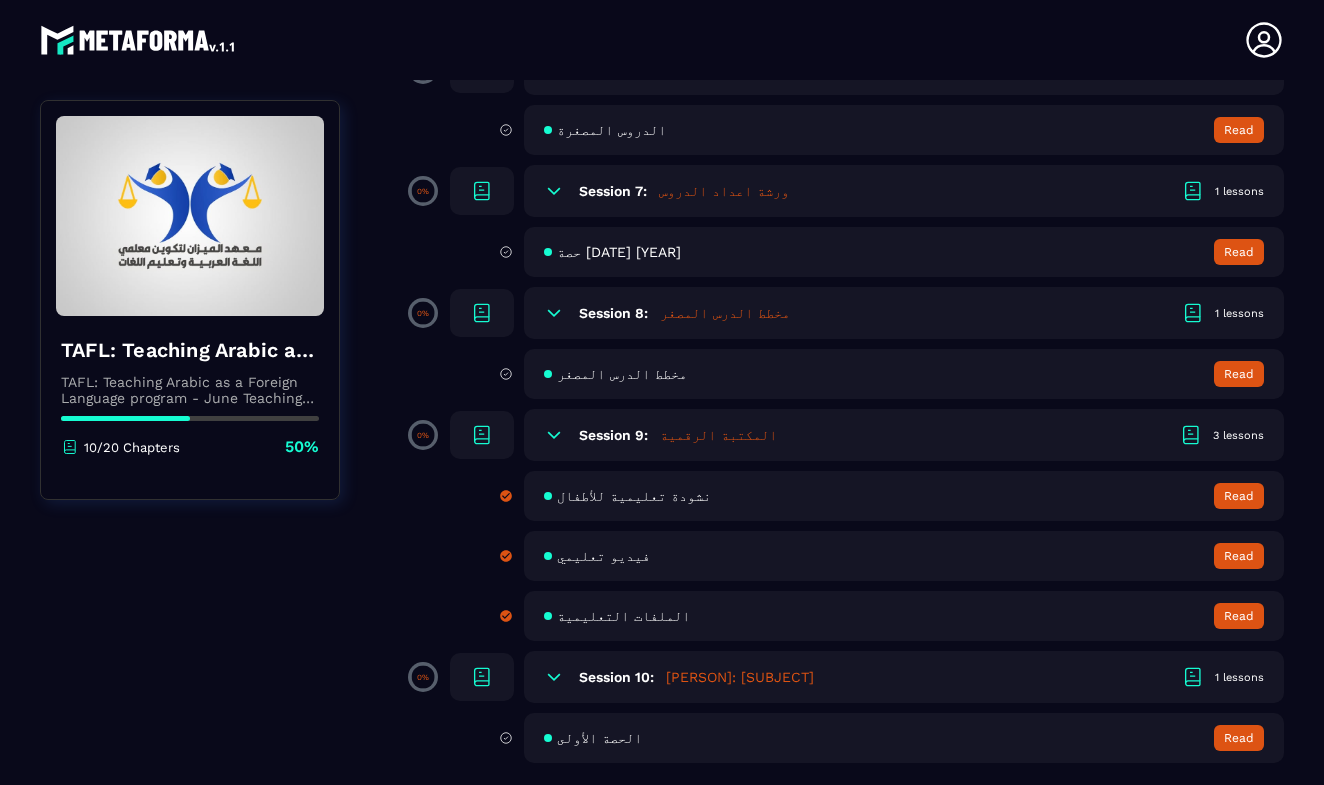 scroll, scrollTop: 1349, scrollLeft: 0, axis: vertical 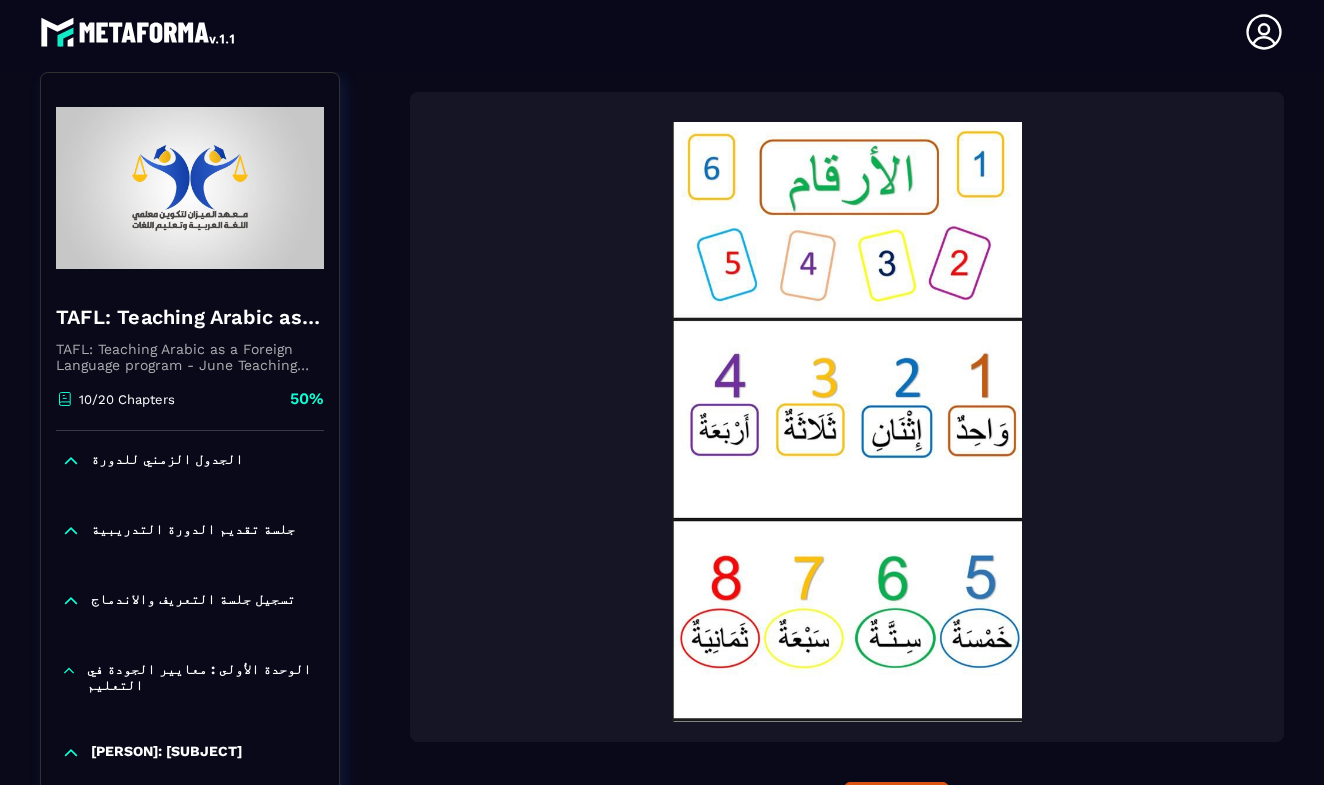 click on "الوحدة الأولى : معايير الجودة في التعليم" 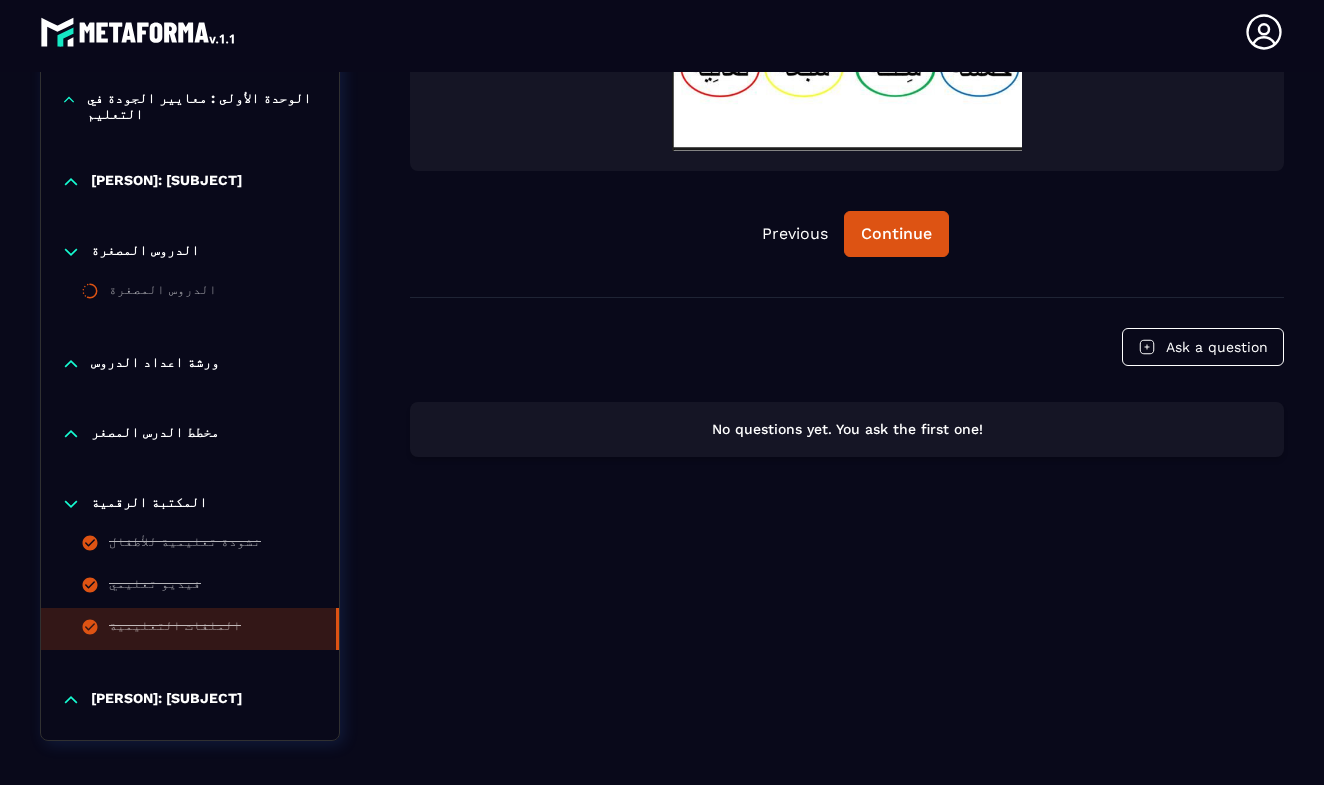 scroll, scrollTop: 878, scrollLeft: 0, axis: vertical 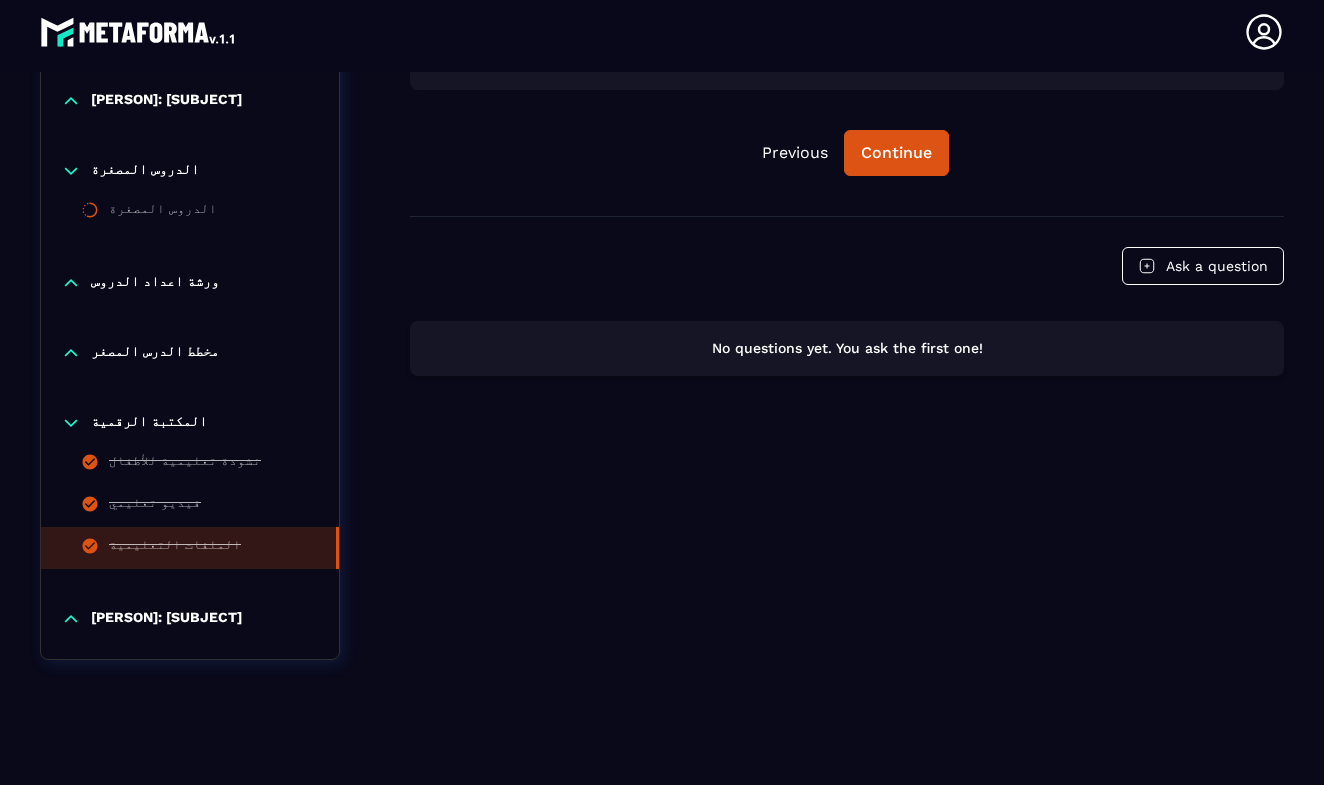 click 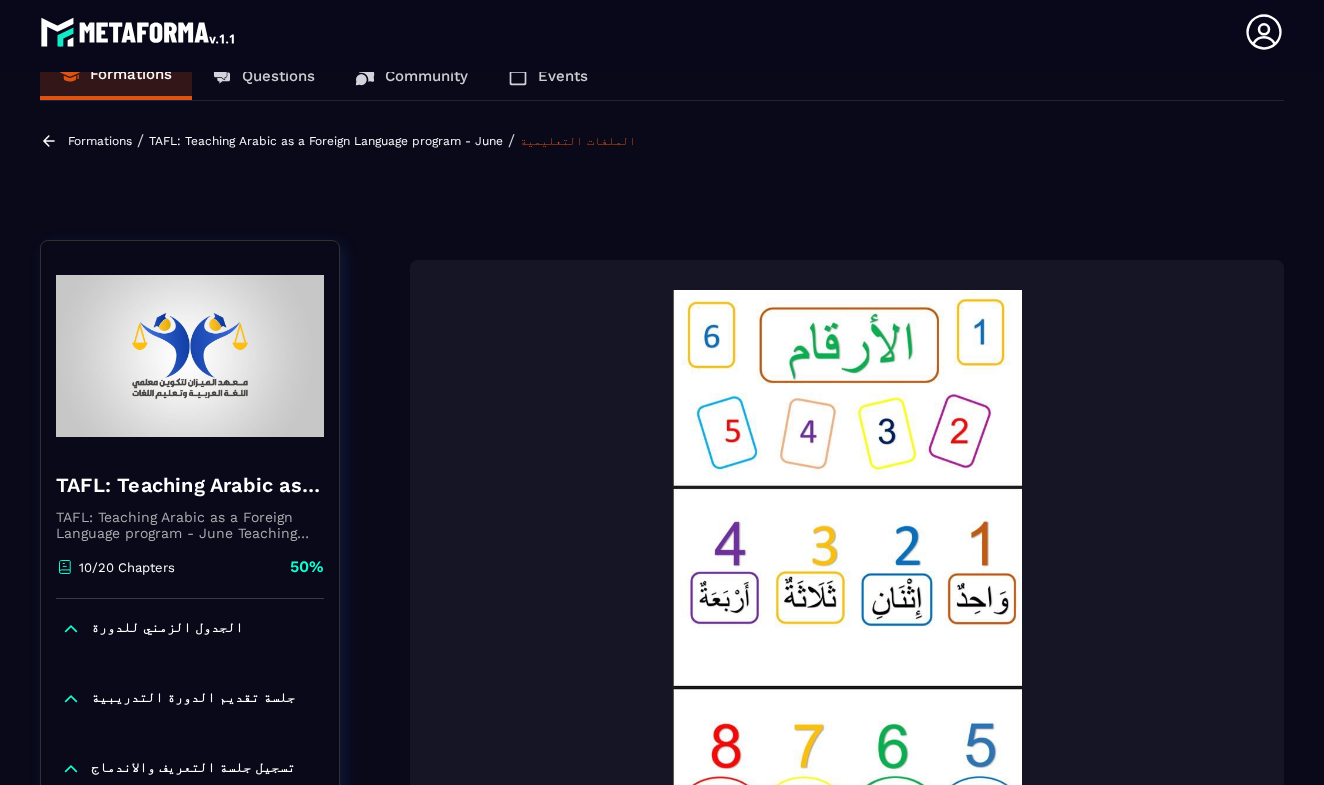 scroll, scrollTop: 30, scrollLeft: 0, axis: vertical 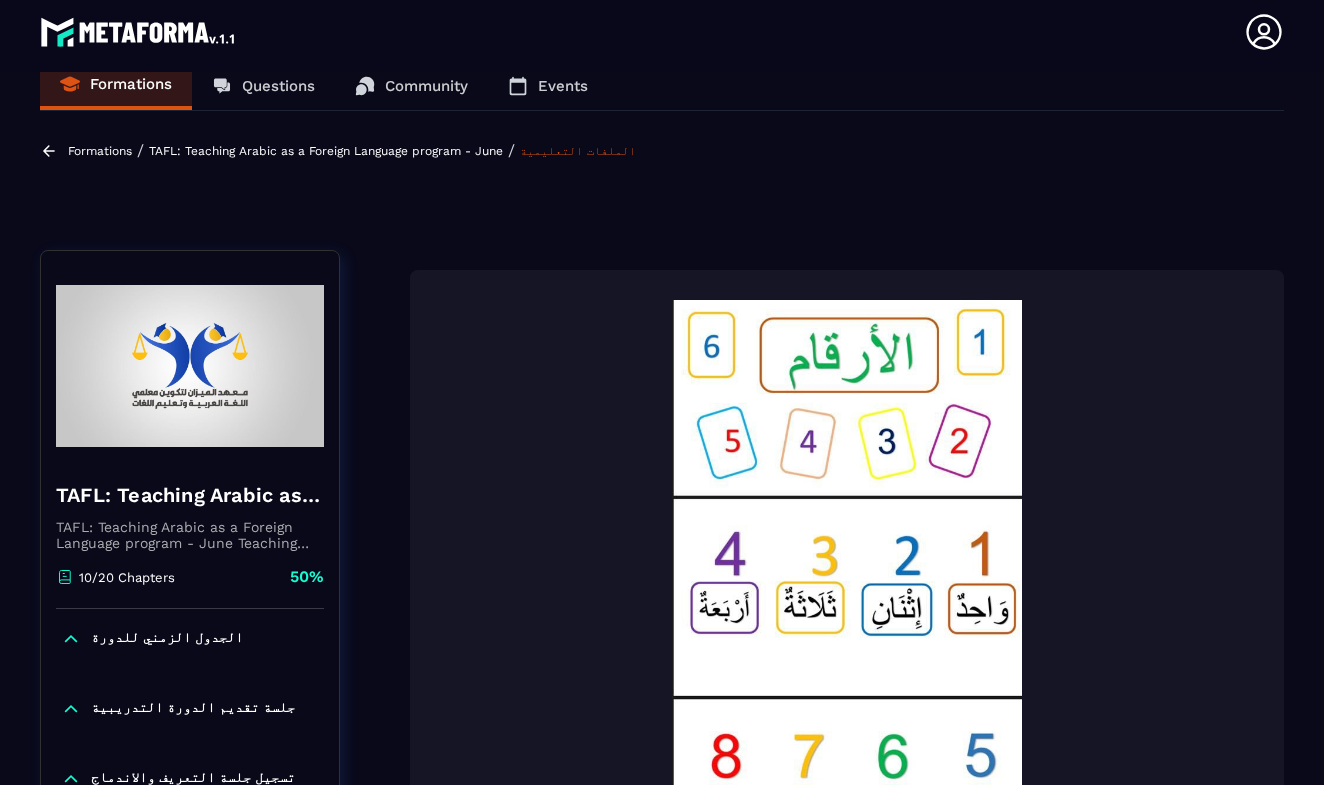 click on "TAFL: Teaching Arabic as a Foreign Language program - June Teaching Arabic as a Foreign Language program, provided by AlMeezan Academy in the USA 10/20 Chapters 50%  الجدول الزمني للدورة جلسة تقديم الدورة التدريبية تسجيل جلسة التعريف والاندماج الوحدة الأولى : معايير الجودة في التعليم [PERSON]: [SUBJECT] الدروس المصغرة الدروس المصغرة ورشة اعداد الدروس مخطط الدرس المصغر المكتبة الرقمية [PERSON]: [SUBJECT] TAFL: Teaching Arabic as a Foreign Language program - June Teaching Arabic as a Foreign Language program, provided by AlMeezan Academy in the USA 10/20 Chapters 50%  الجدول الزمني للدورة جلسة تقديم الدورة التدريبية تسجيل جلسة التعريف والاندماج الدروس المصغرة" at bounding box center [662, 903] 